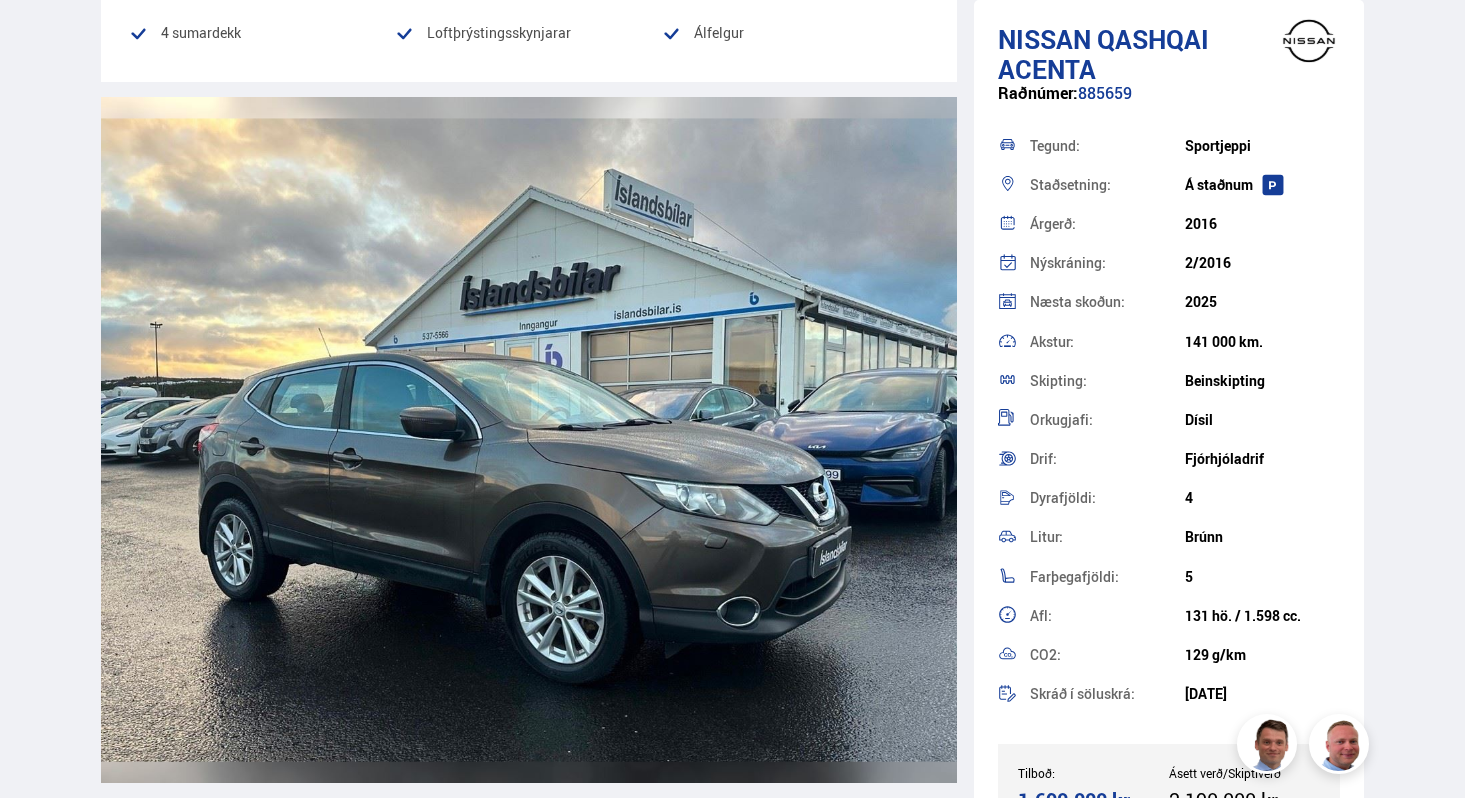 scroll, scrollTop: 2302, scrollLeft: 0, axis: vertical 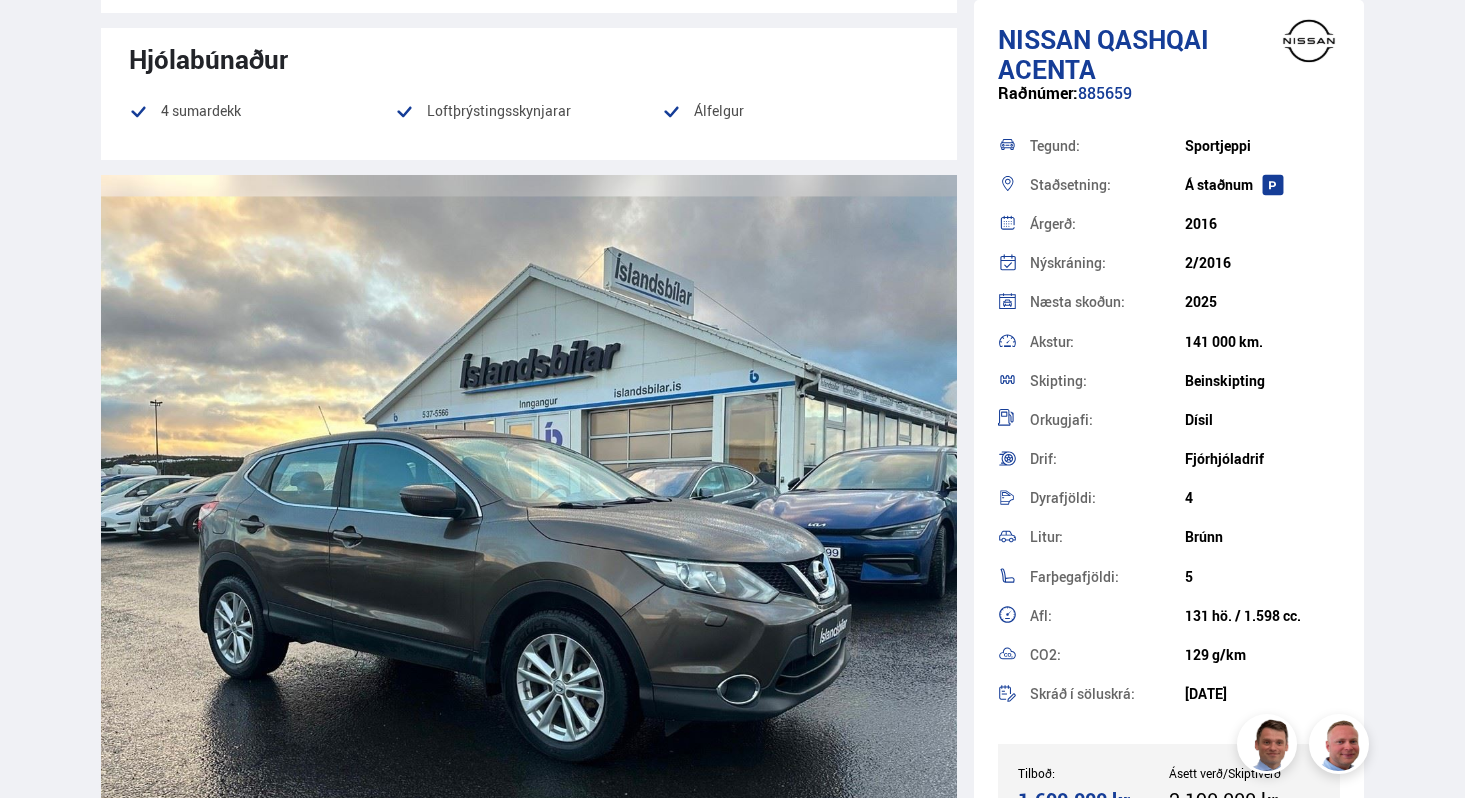 click on "141 000 km." at bounding box center [1262, 146] 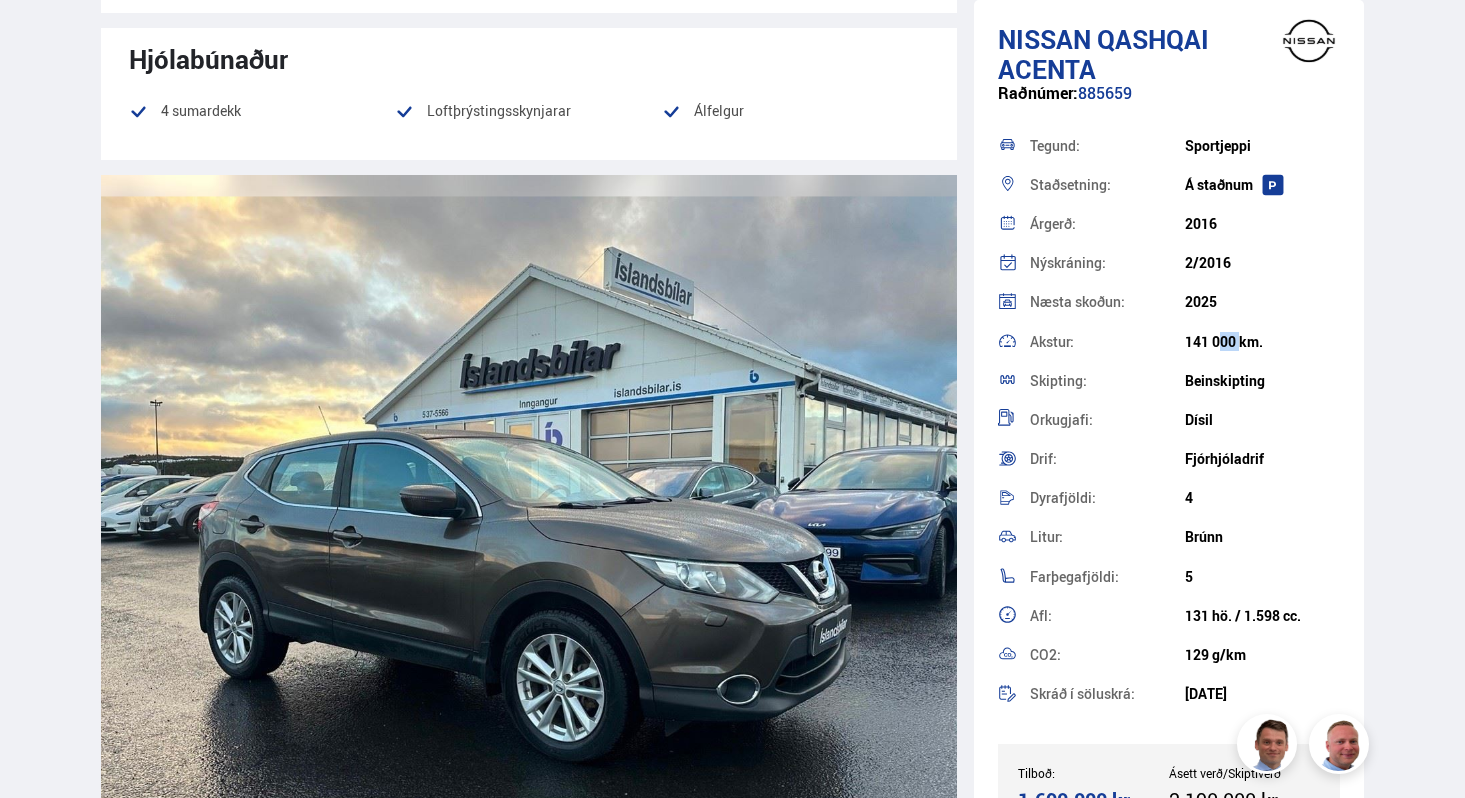 click on "141 000 km." at bounding box center [1262, 146] 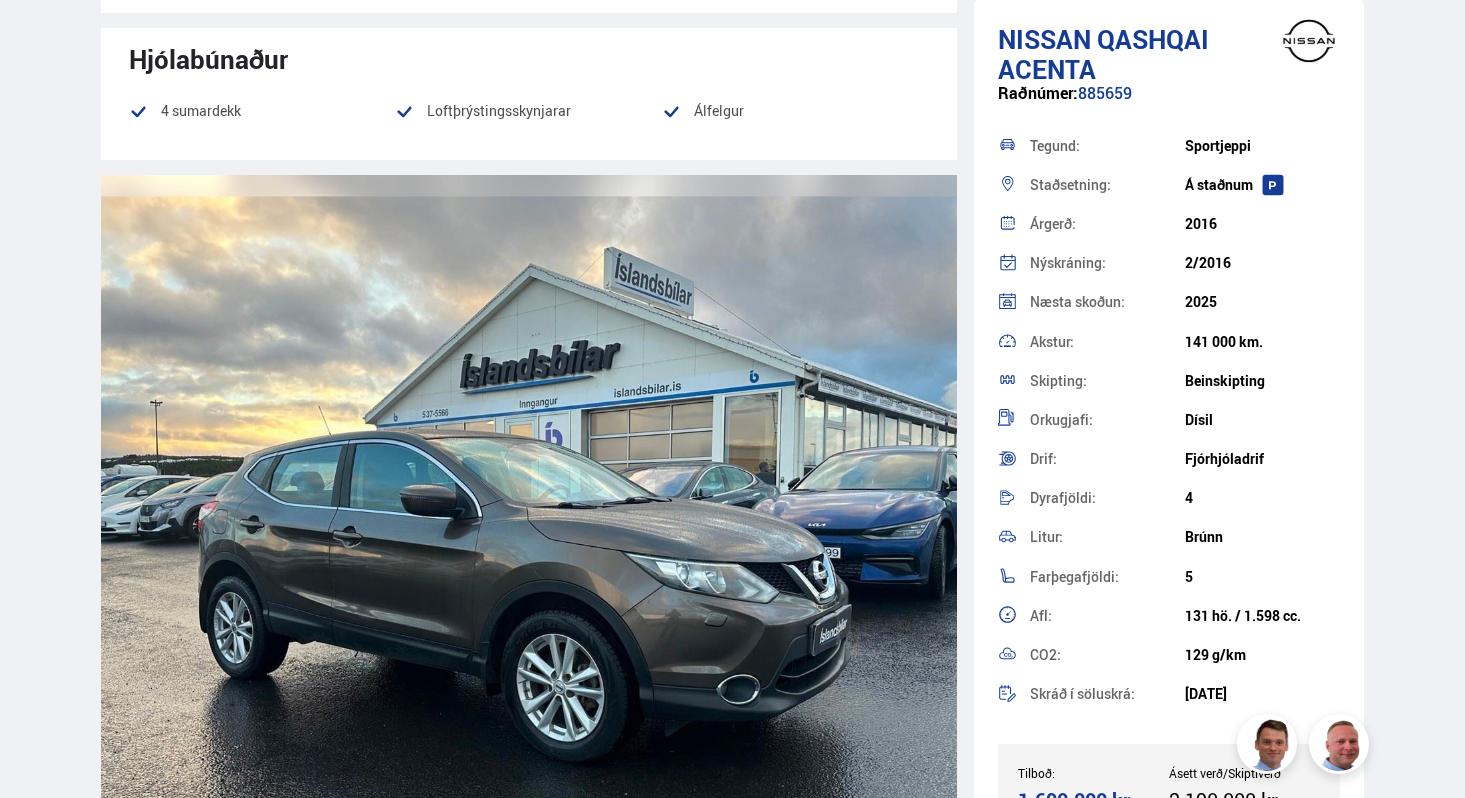 click on "Dísil" at bounding box center [1262, 146] 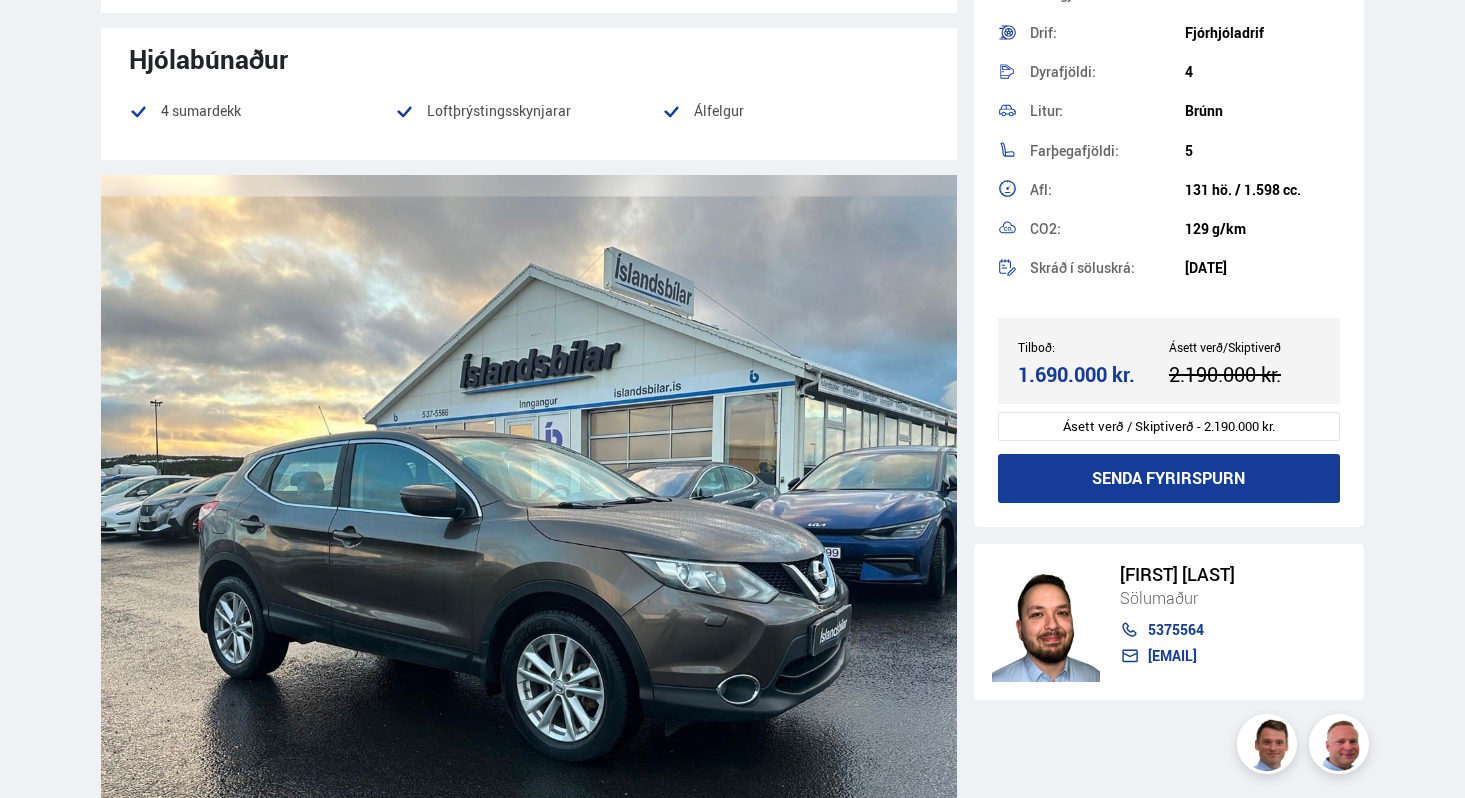 scroll, scrollTop: 425, scrollLeft: 0, axis: vertical 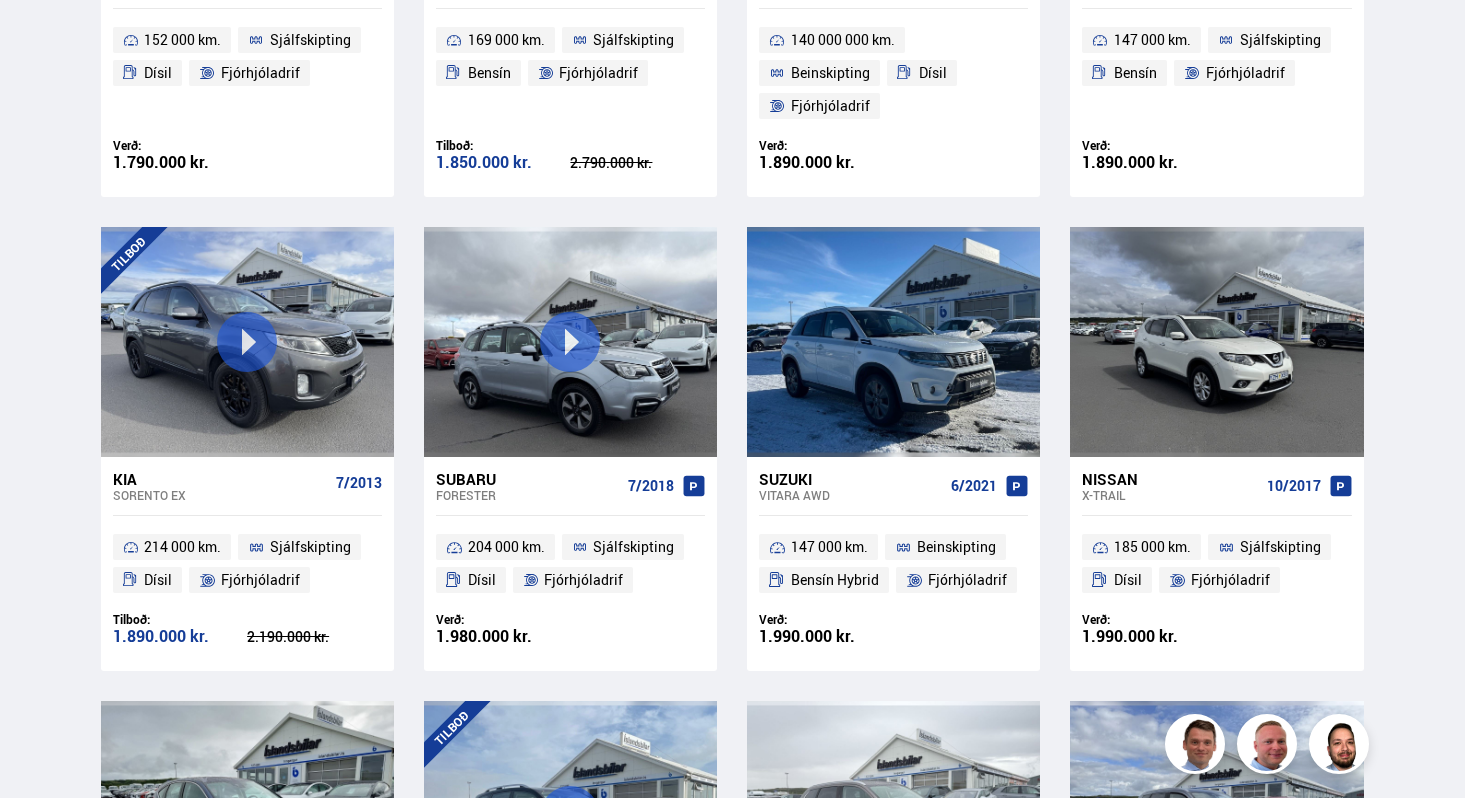 click on "Forester" at bounding box center [528, 495] 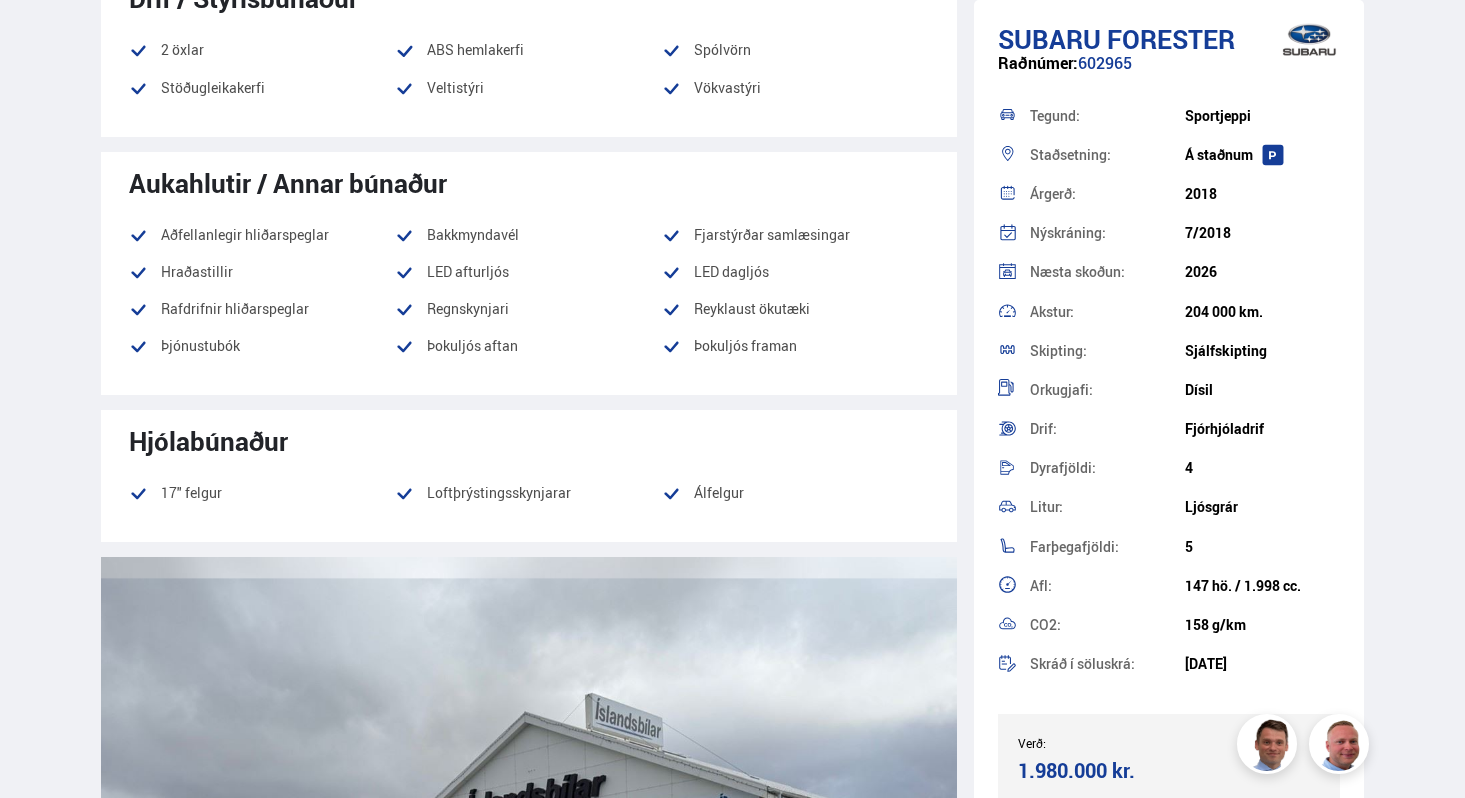 scroll, scrollTop: 0, scrollLeft: 0, axis: both 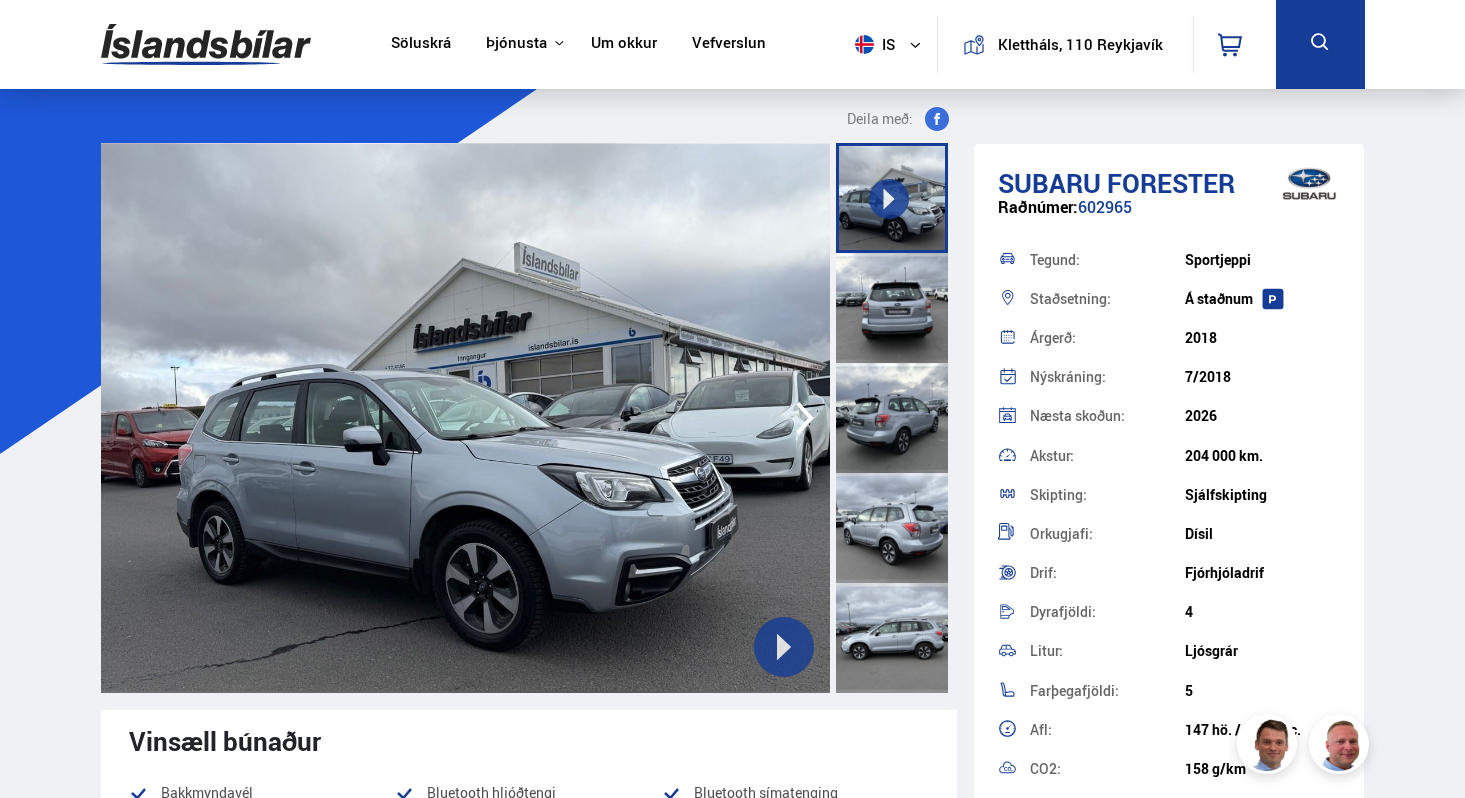 click at bounding box center [892, 308] 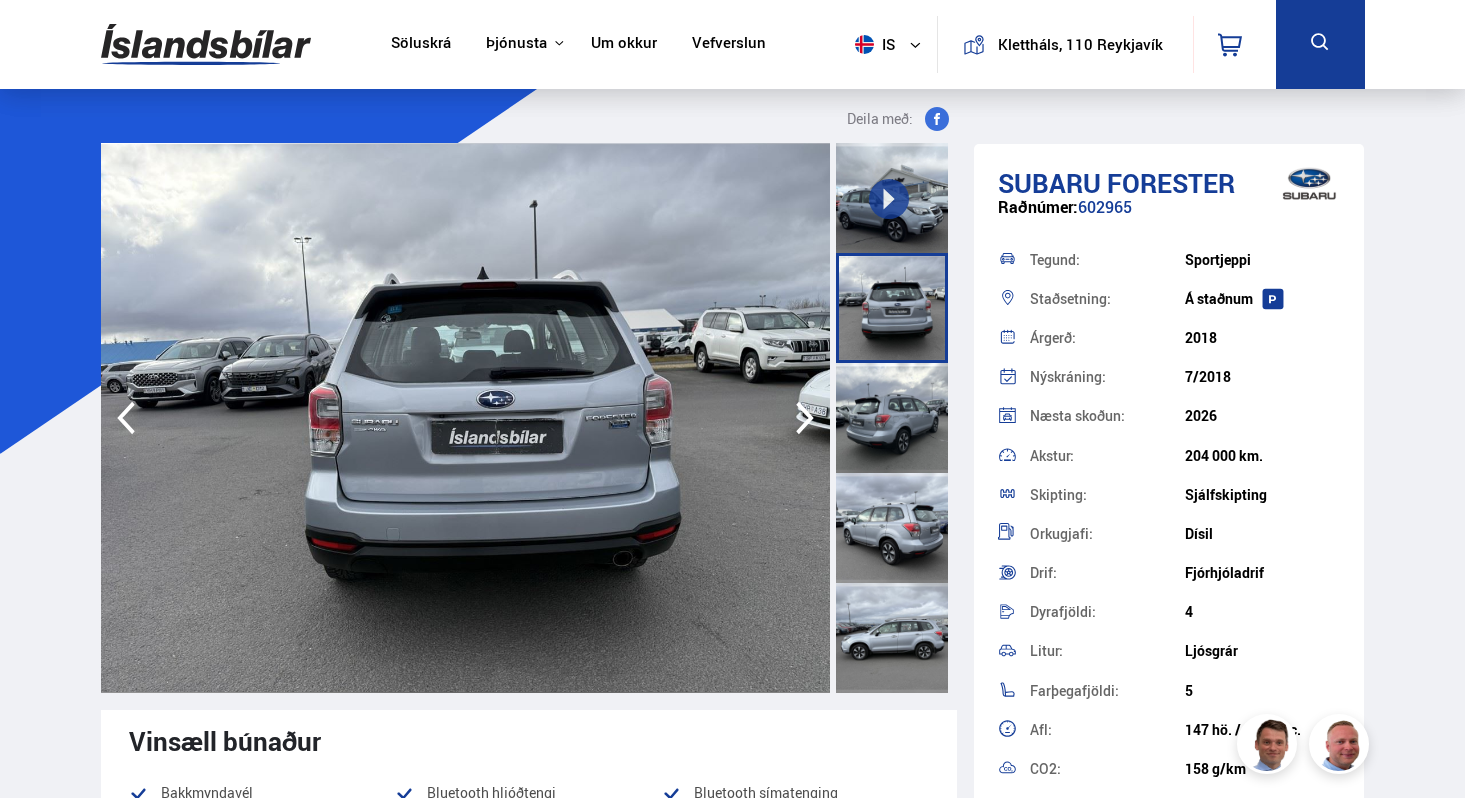 click at bounding box center [892, 418] 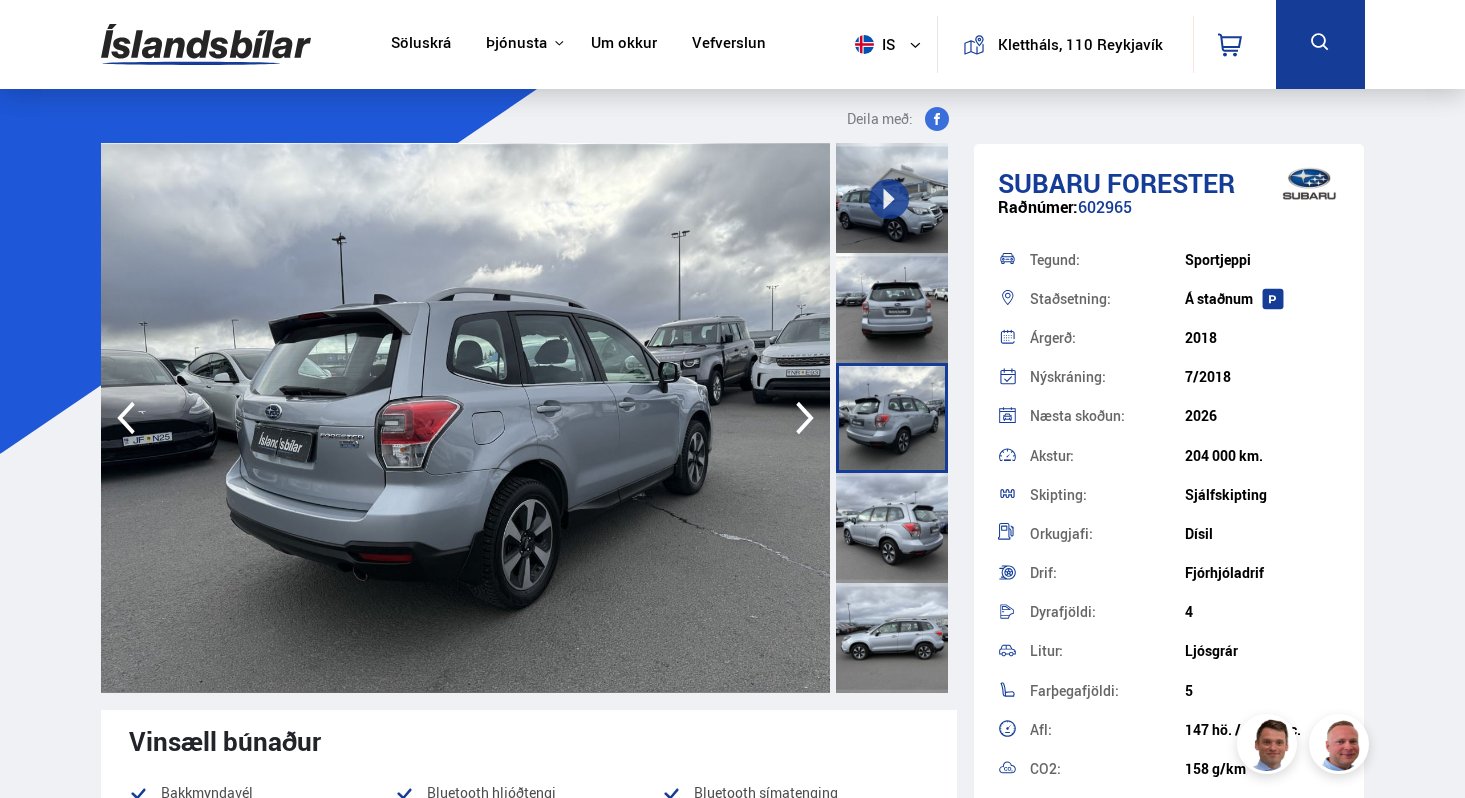 click at bounding box center [892, 528] 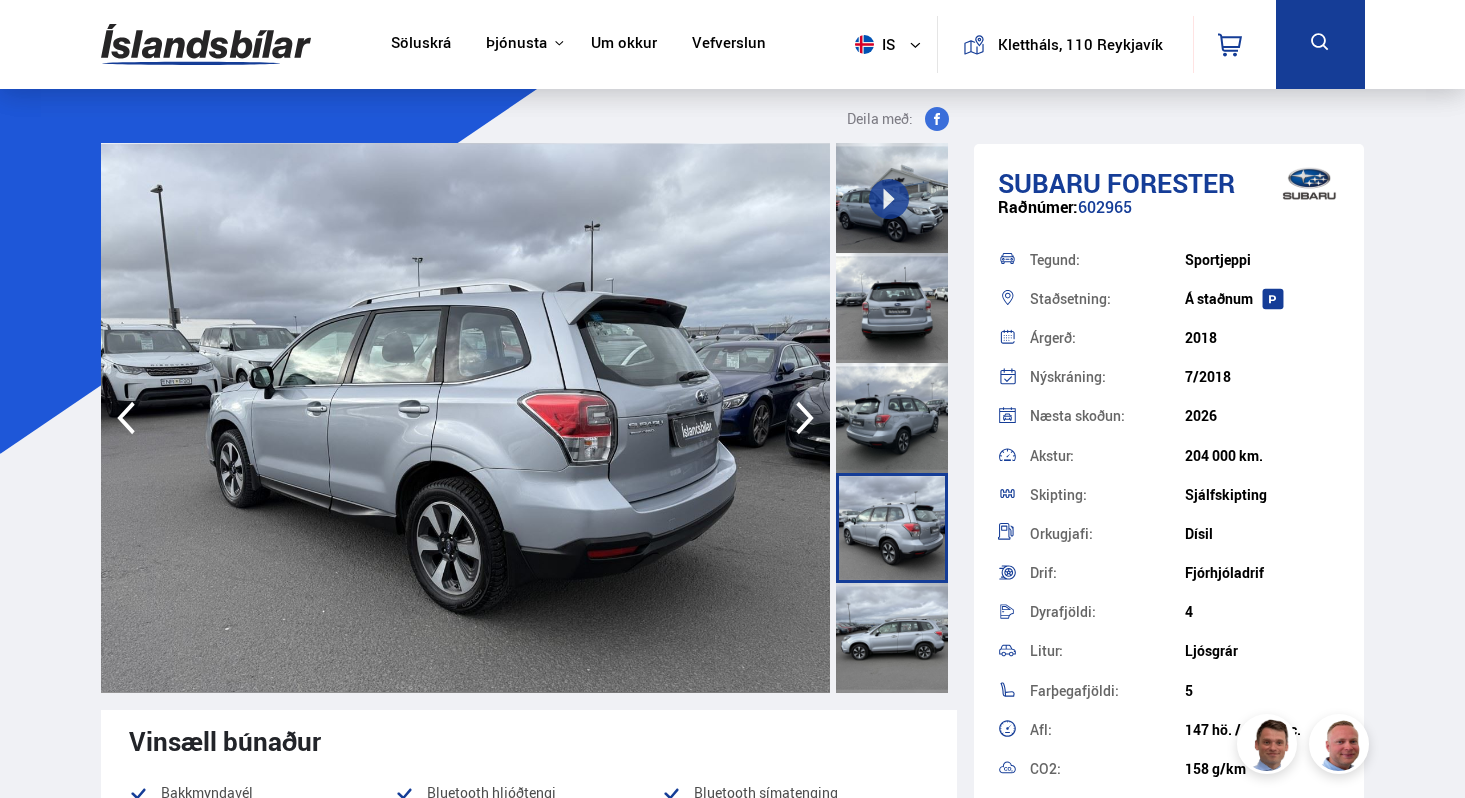 click at bounding box center (892, 638) 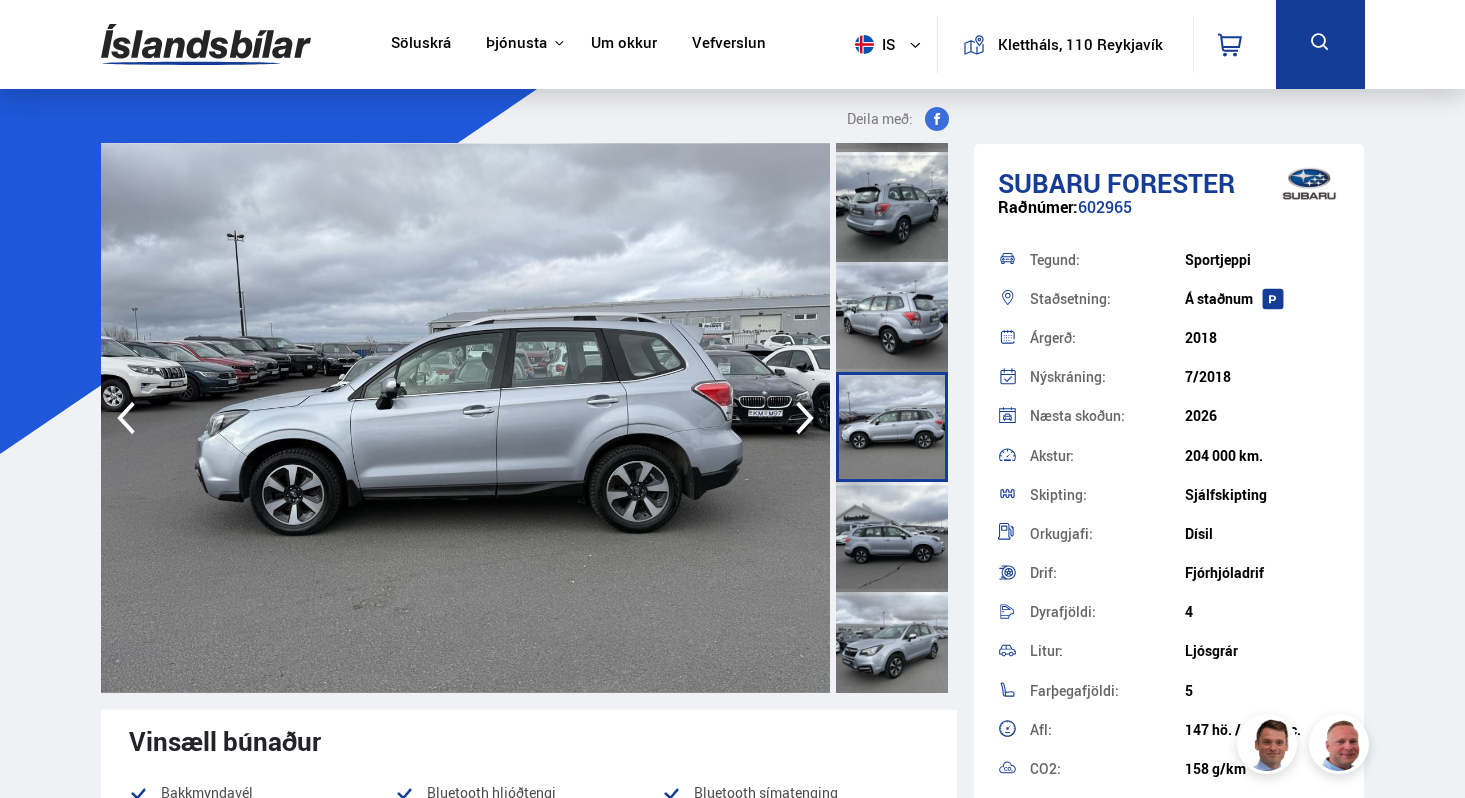scroll, scrollTop: 216, scrollLeft: 0, axis: vertical 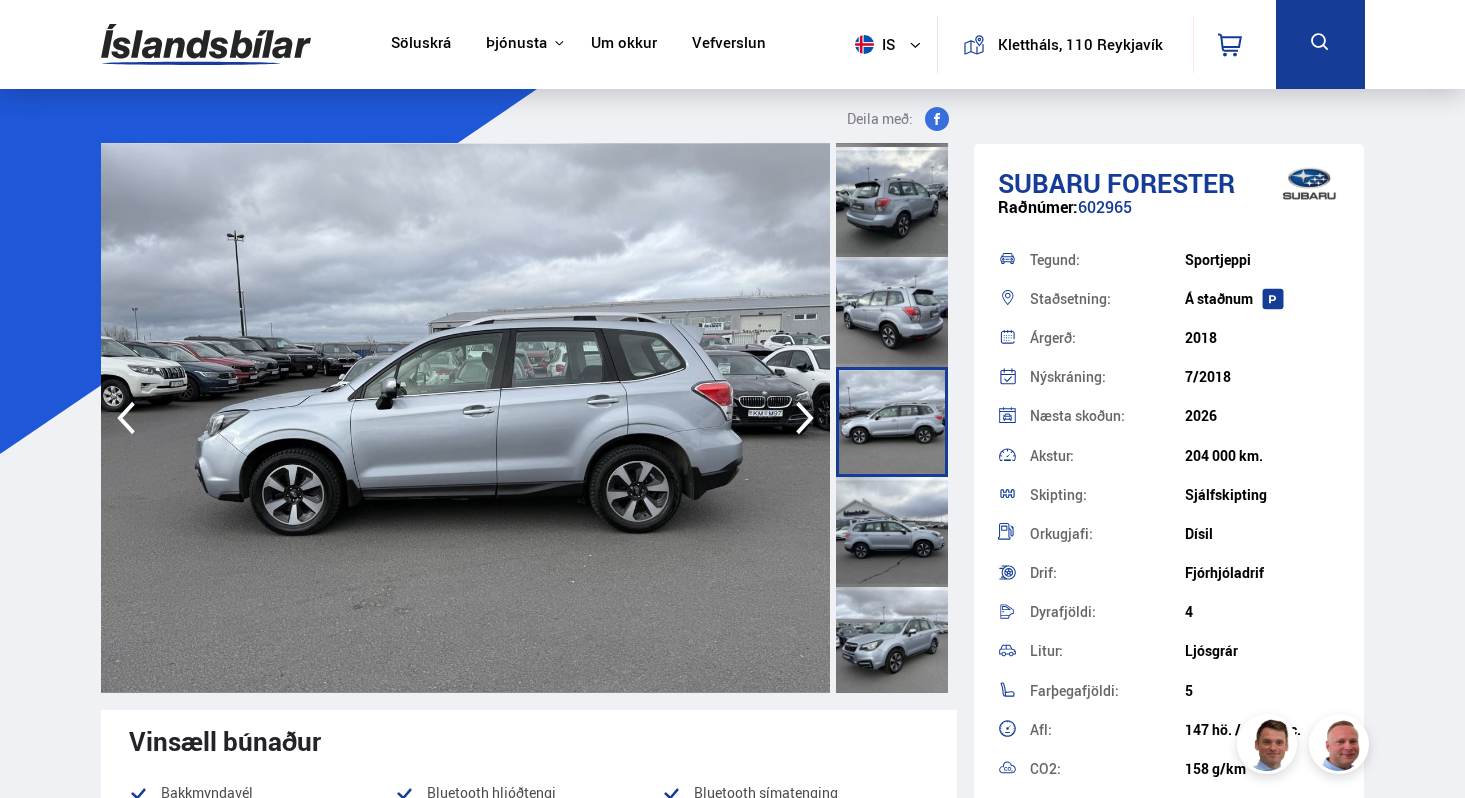 click at bounding box center [892, 532] 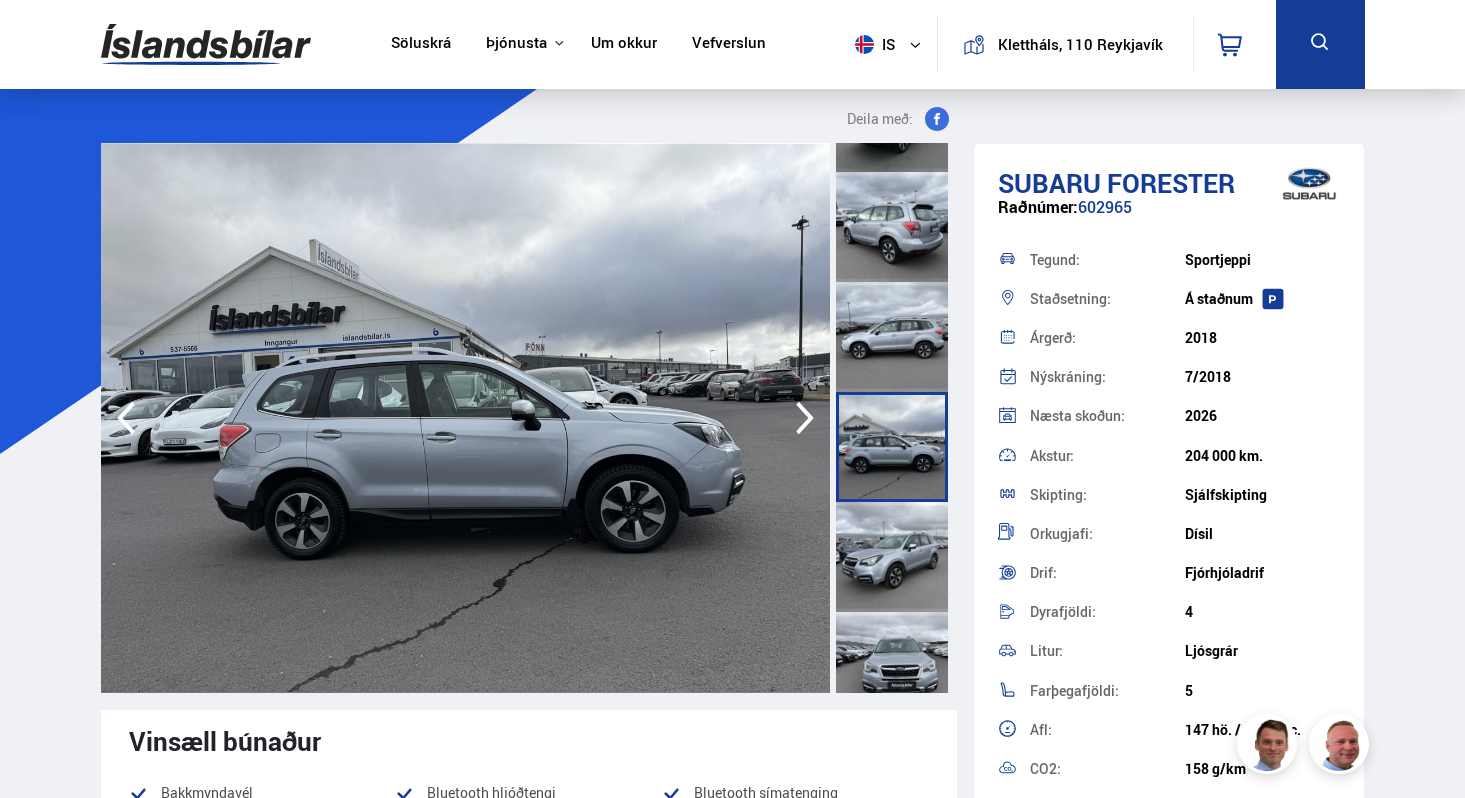click at bounding box center (892, 557) 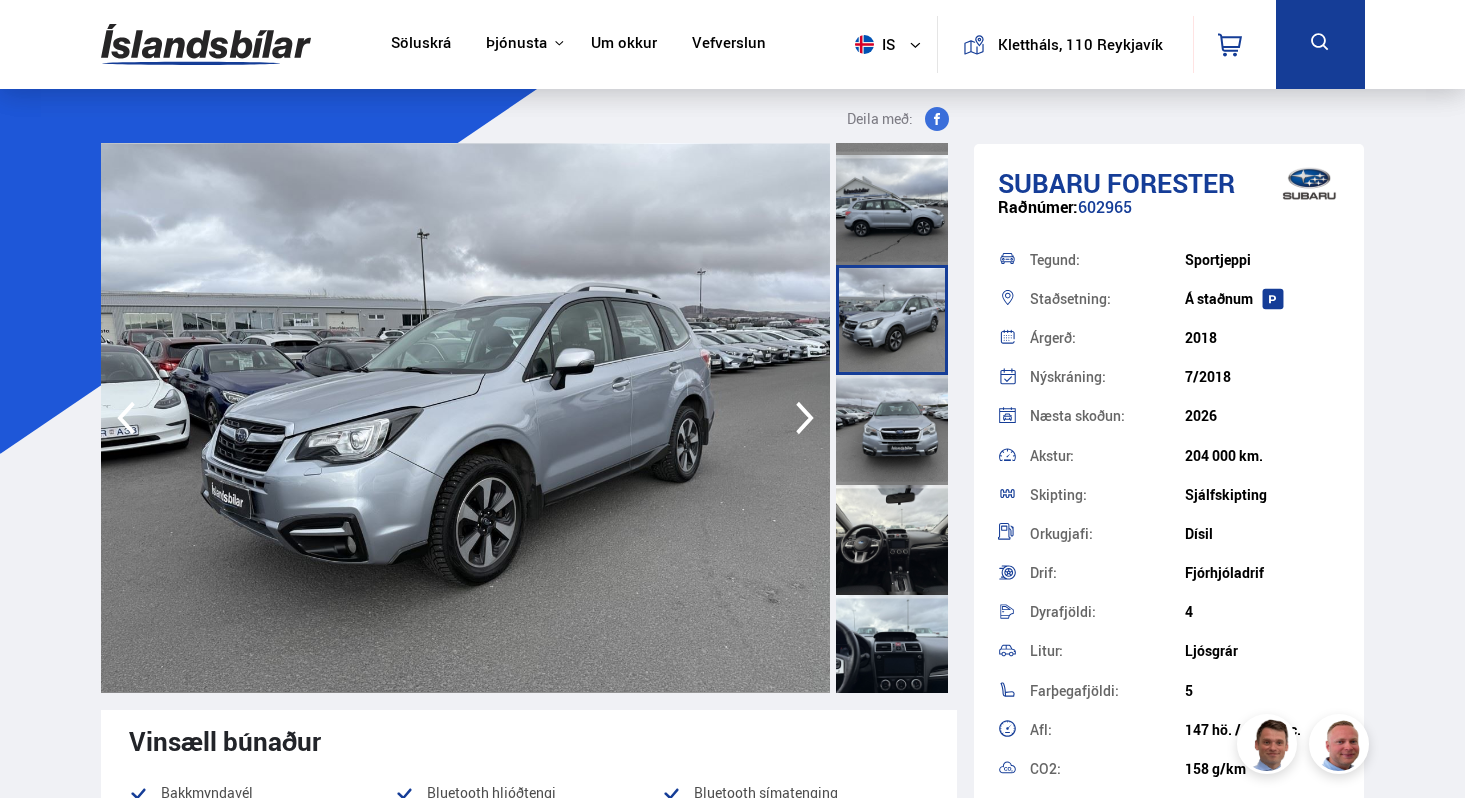 scroll, scrollTop: 539, scrollLeft: 0, axis: vertical 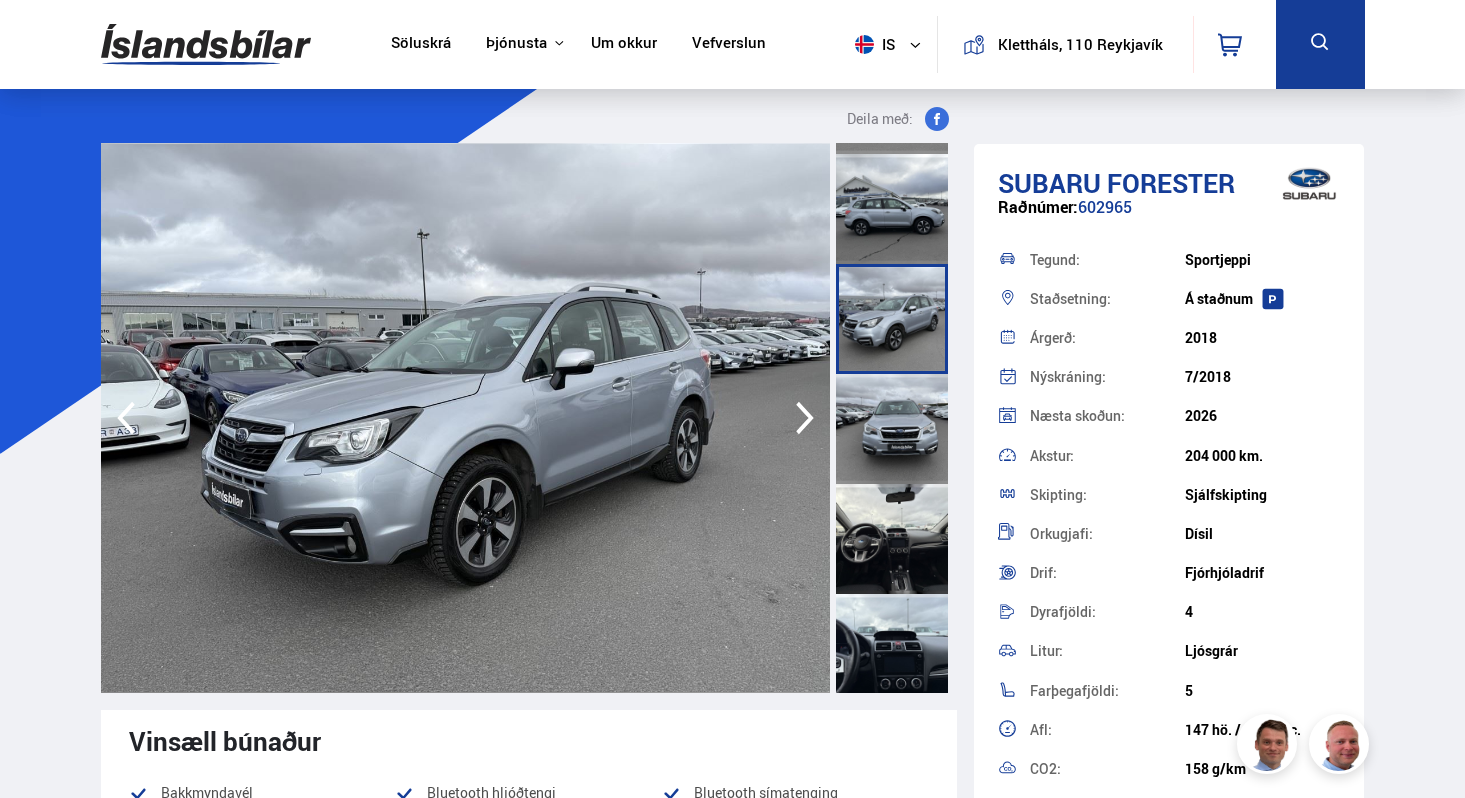 click at bounding box center (892, 539) 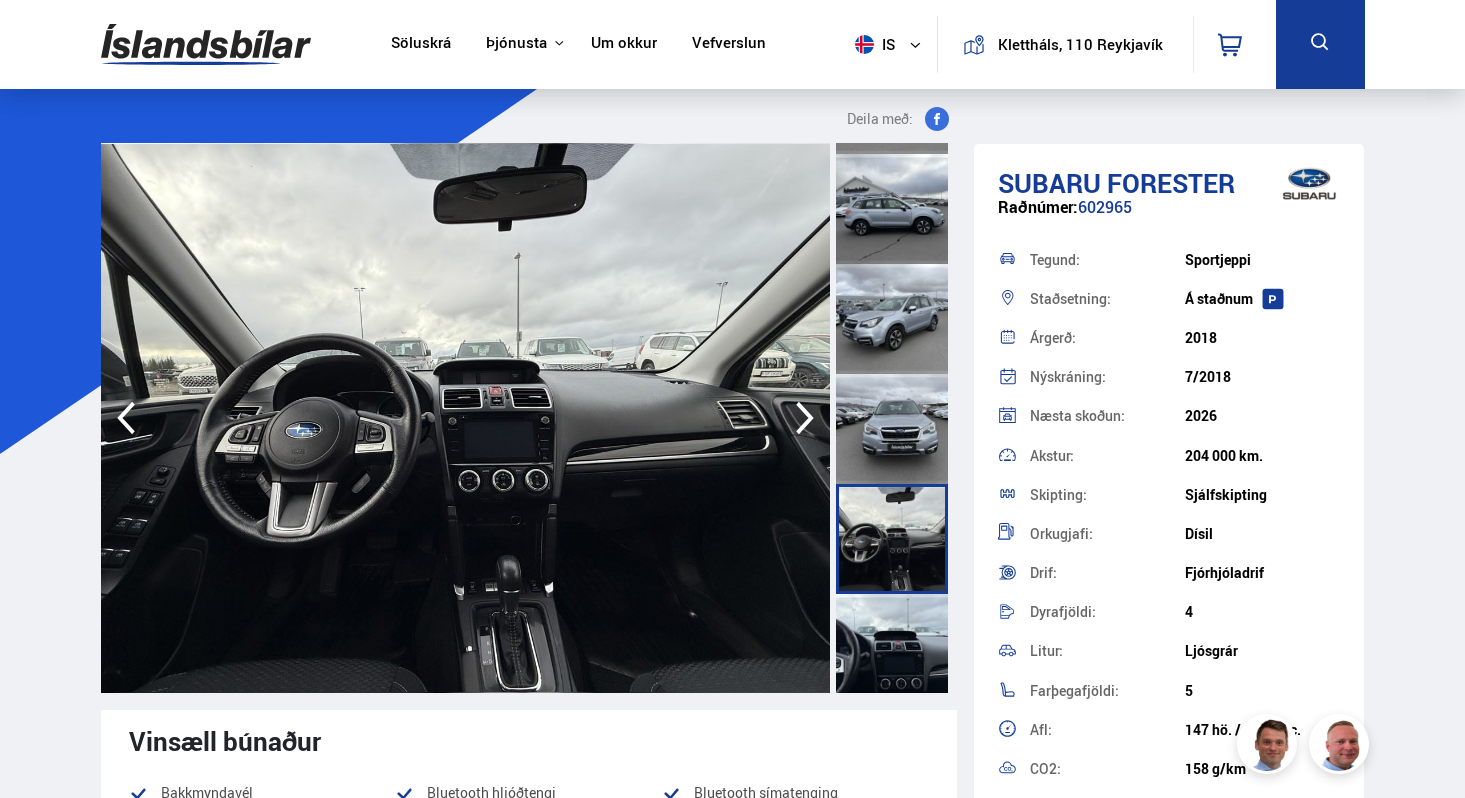 click at bounding box center (892, 649) 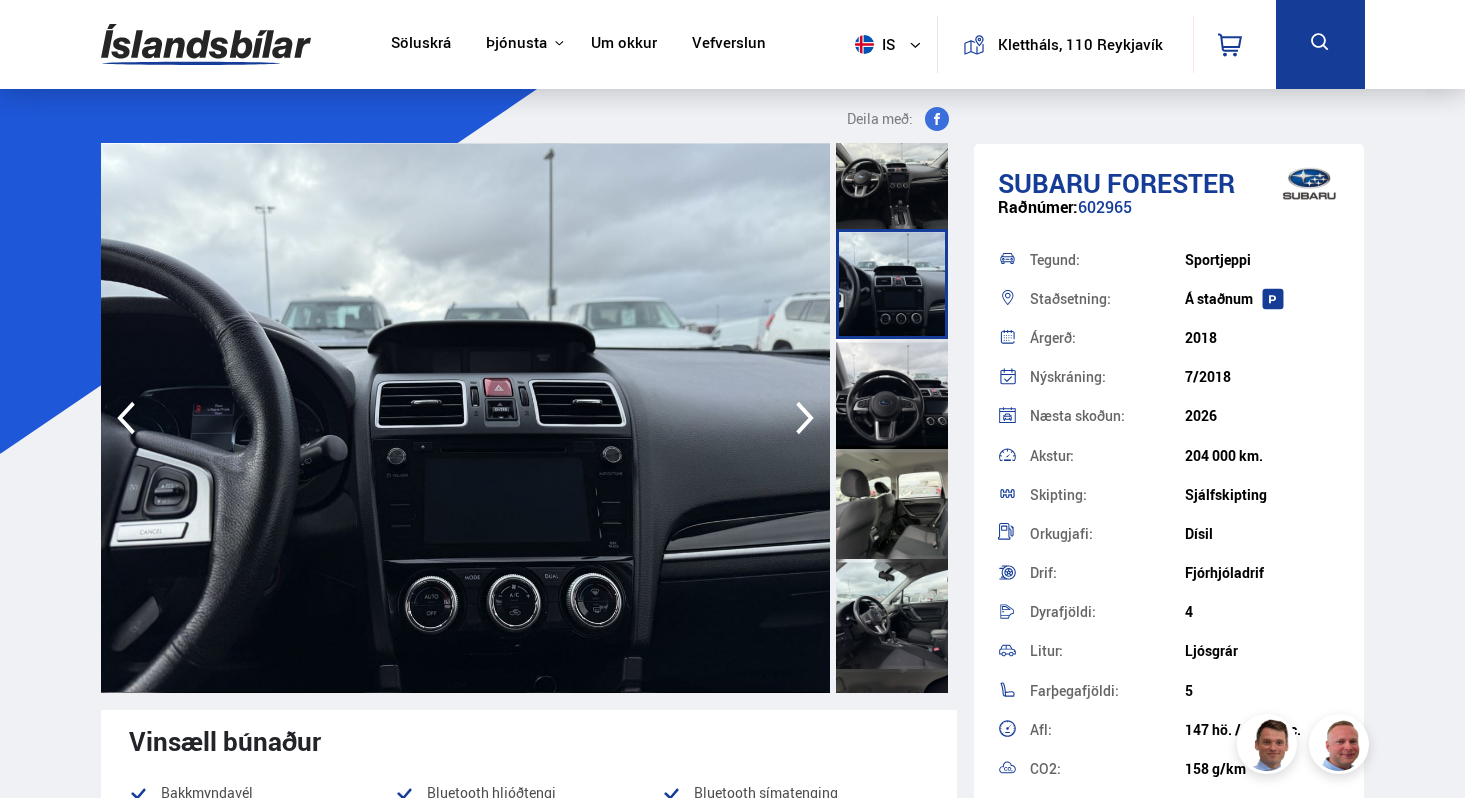 scroll, scrollTop: 907, scrollLeft: 0, axis: vertical 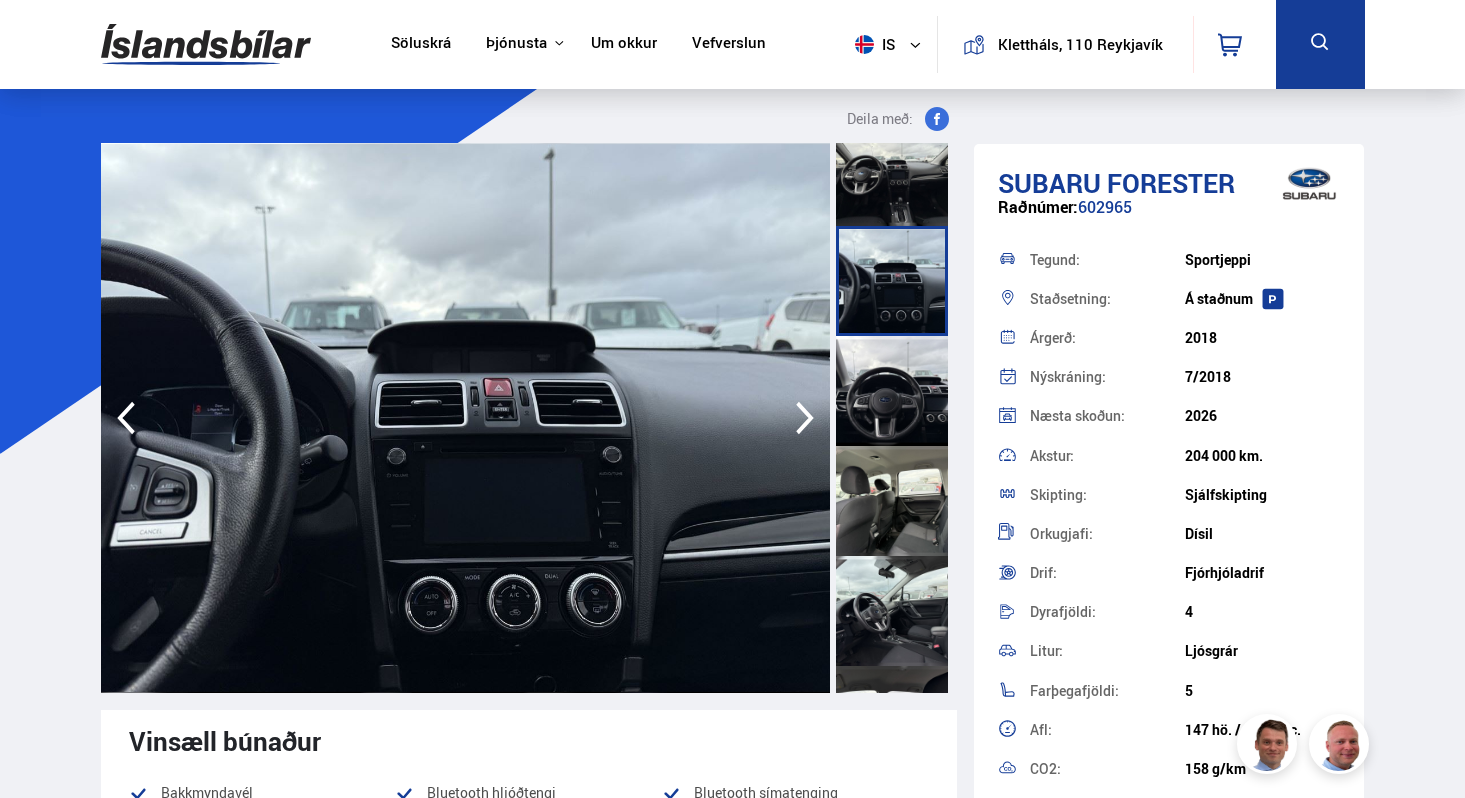 click at bounding box center [892, 501] 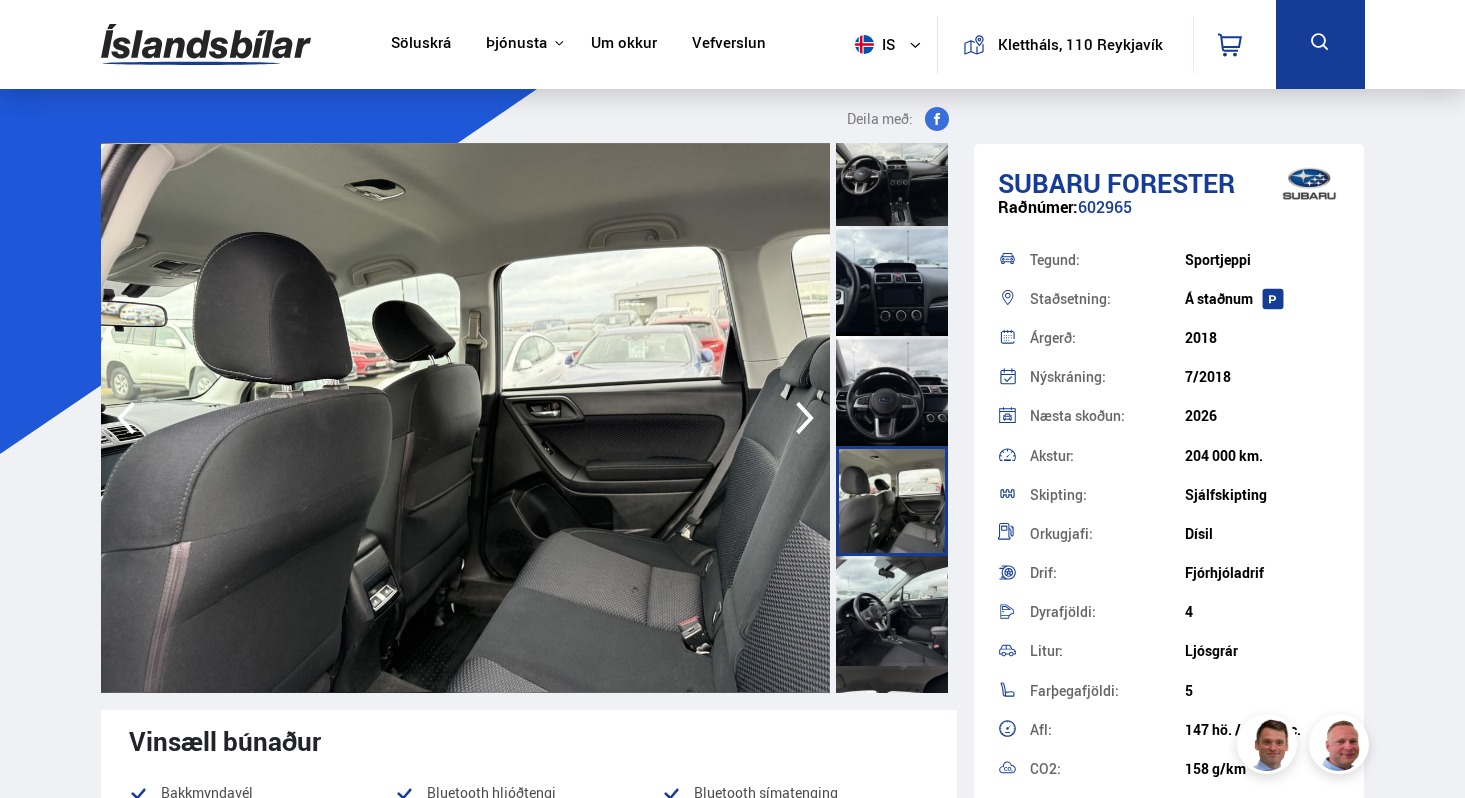 click at bounding box center (892, 611) 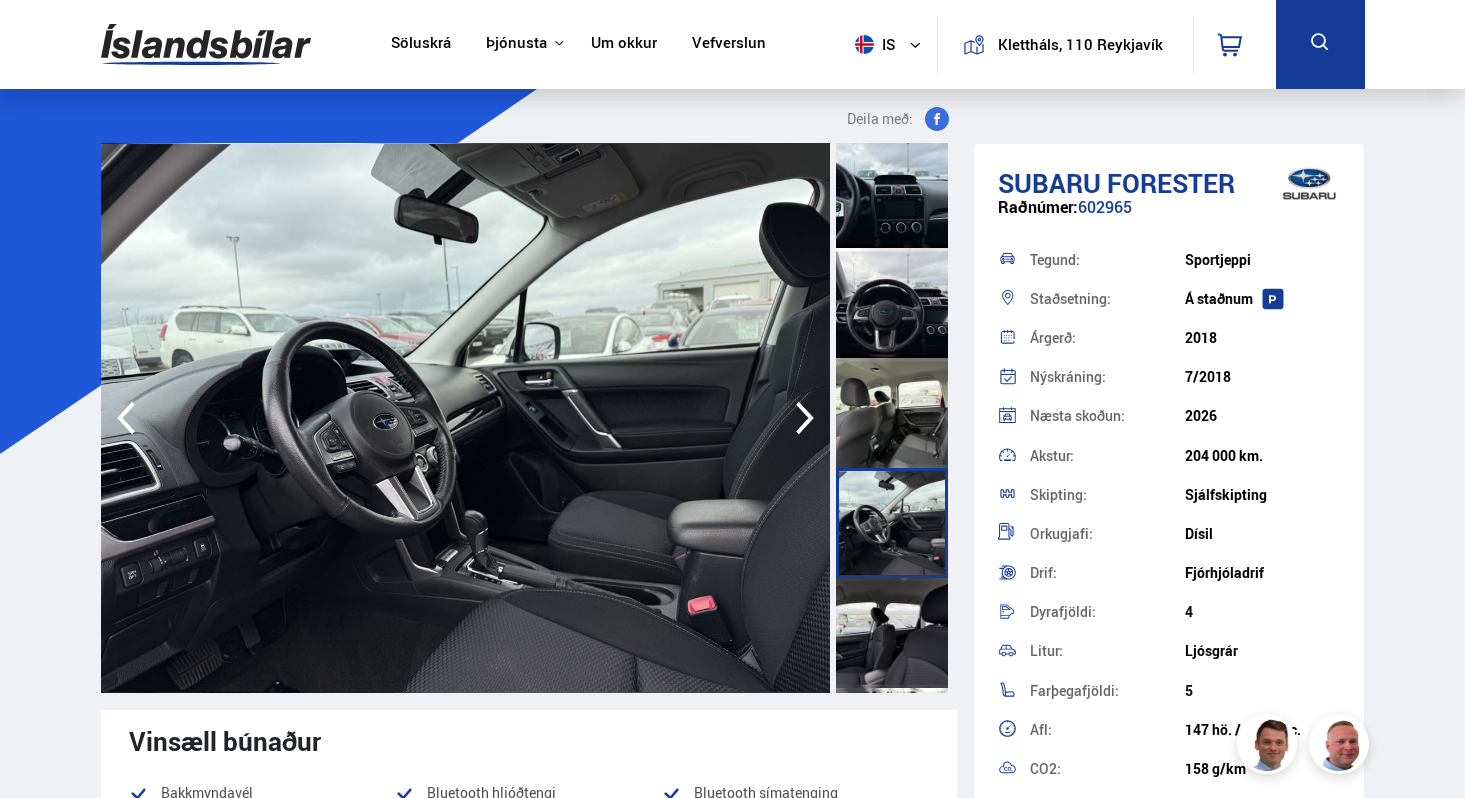 scroll, scrollTop: 1012, scrollLeft: 0, axis: vertical 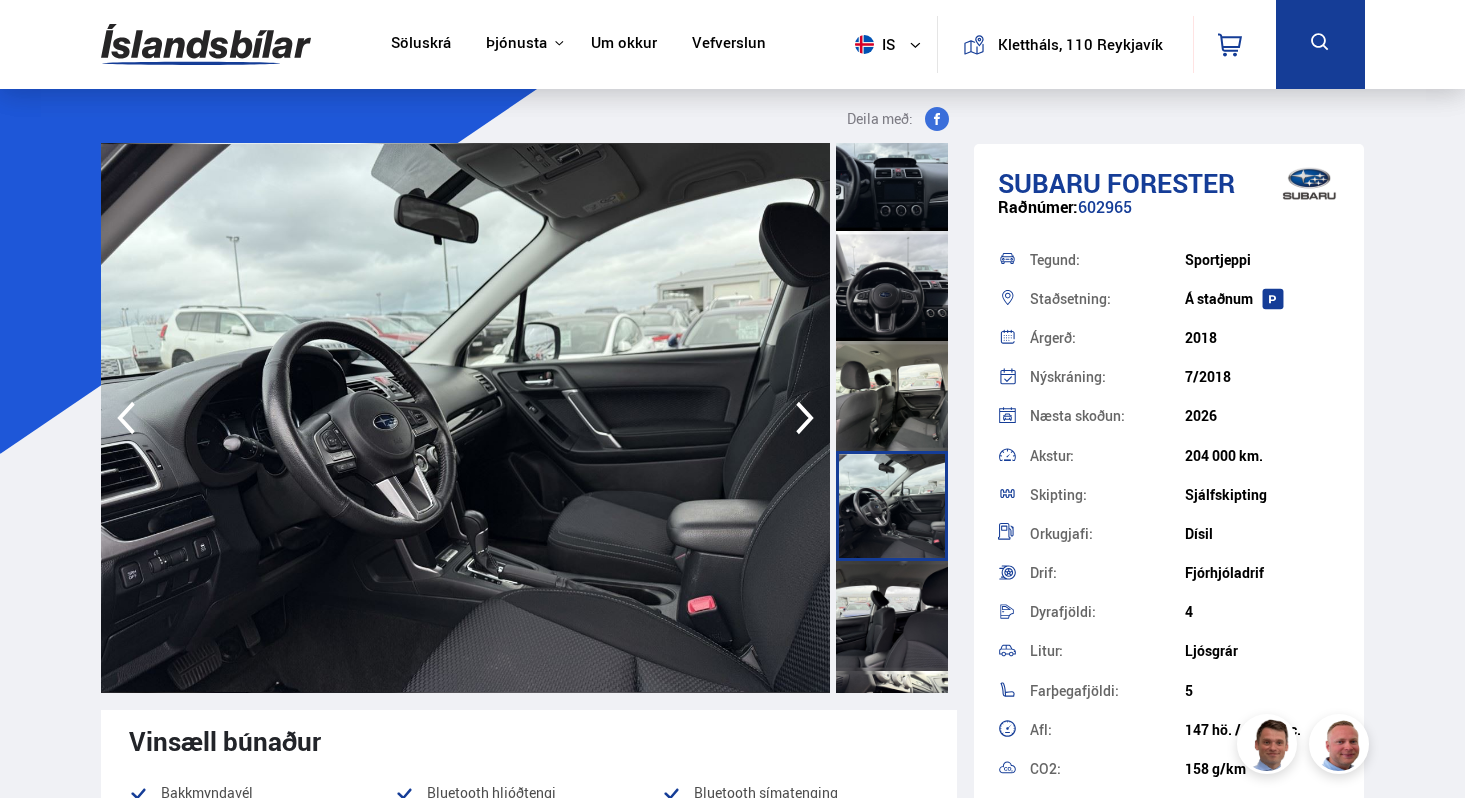 click at bounding box center [892, 616] 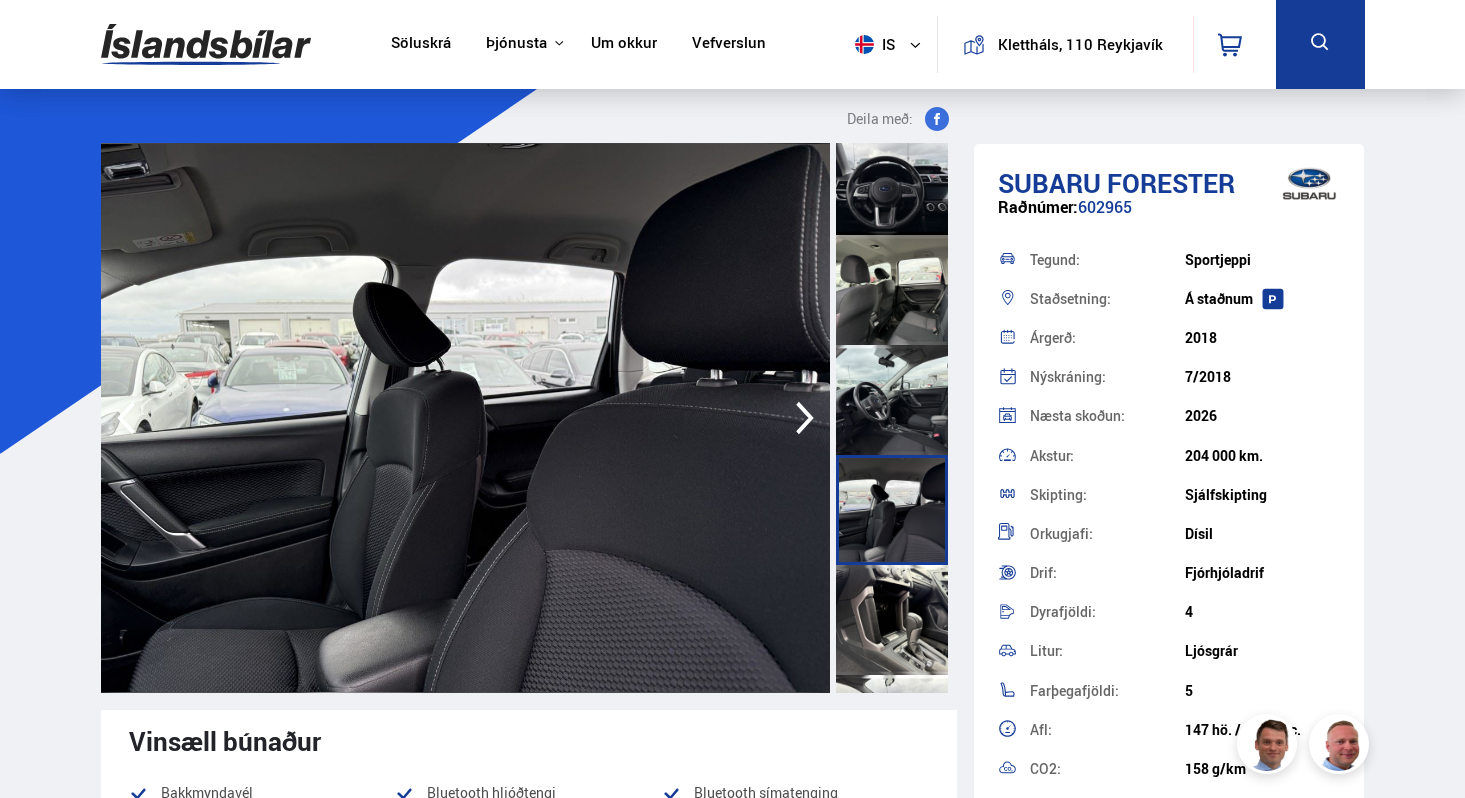 scroll, scrollTop: 1120, scrollLeft: 0, axis: vertical 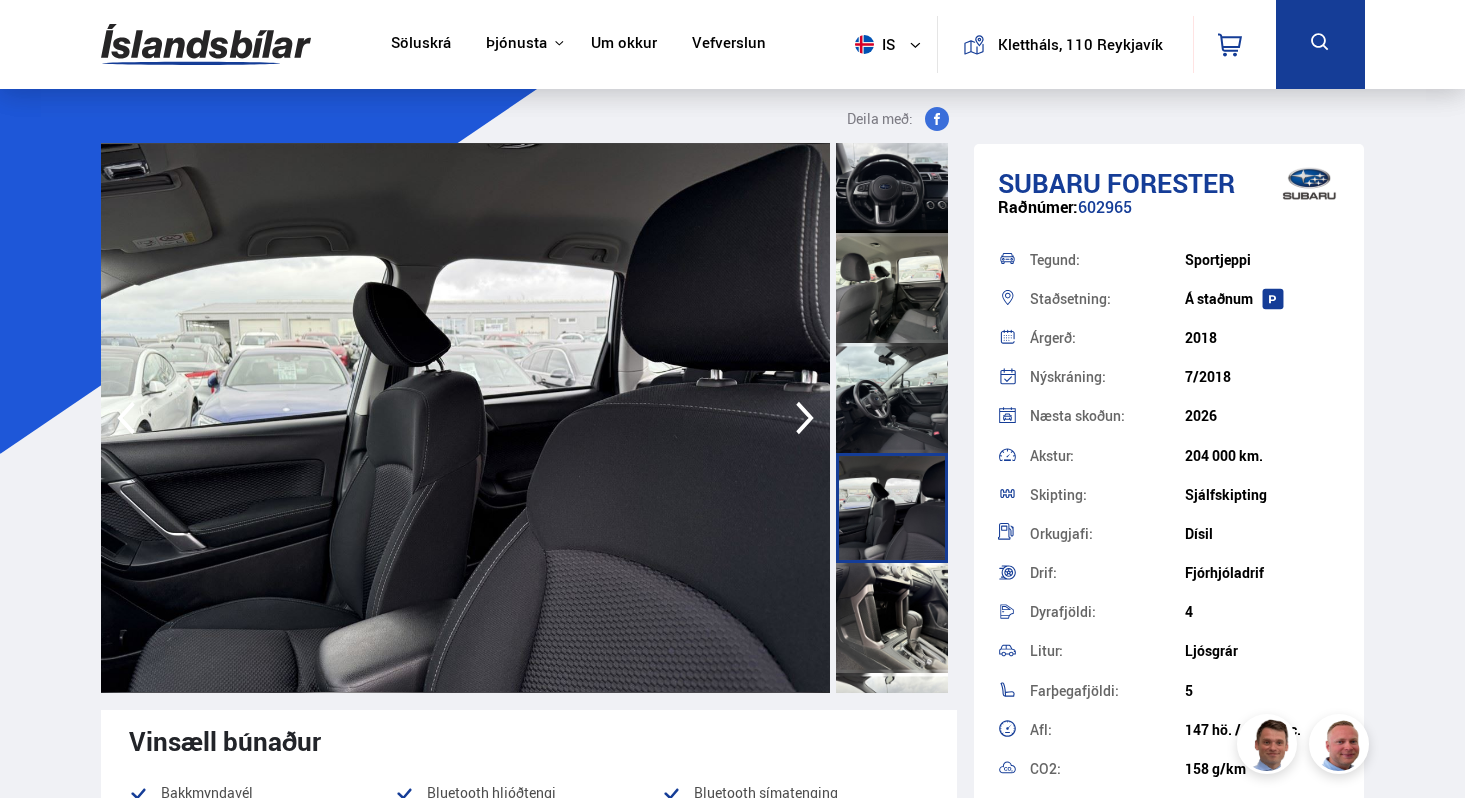 click at bounding box center [892, 618] 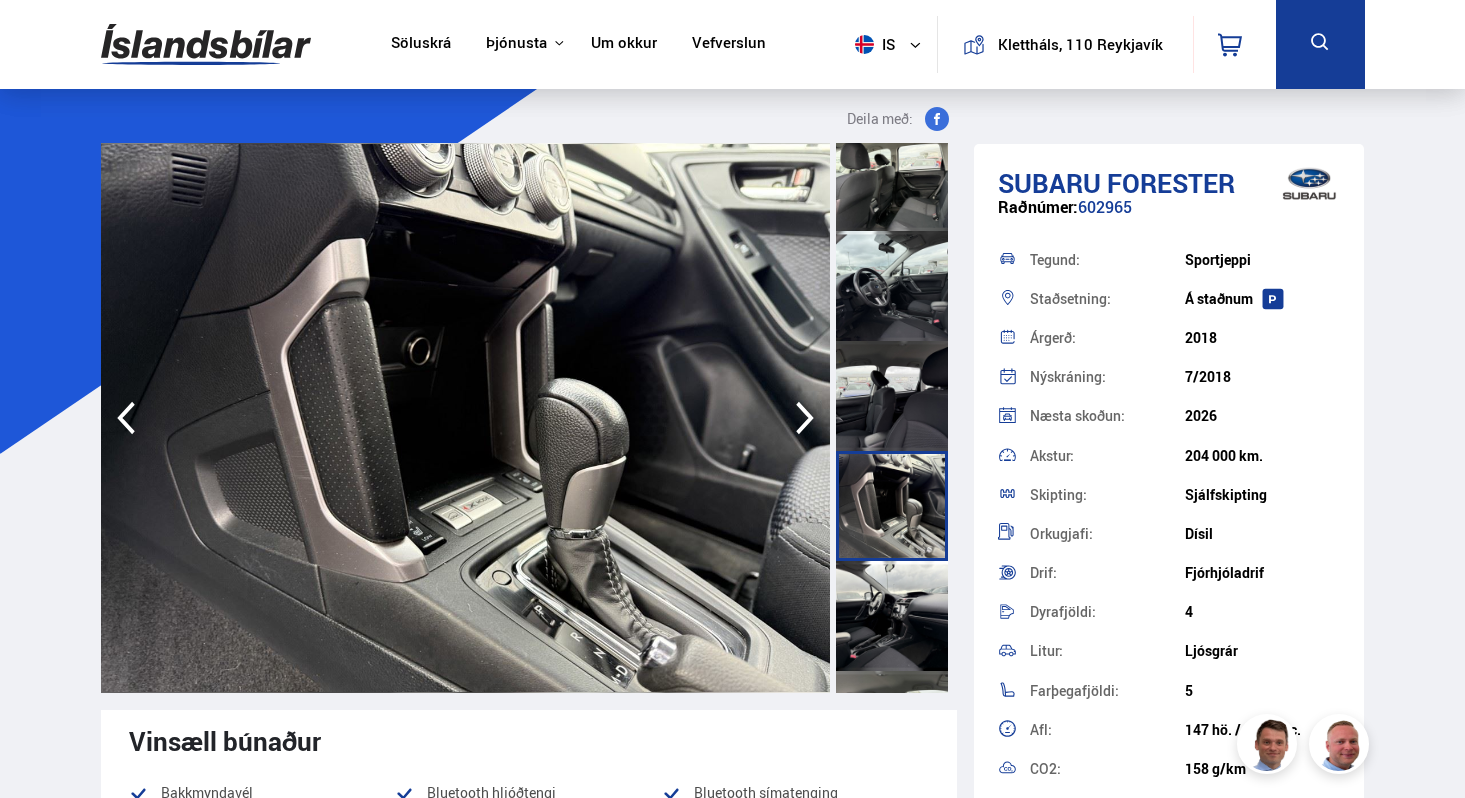 scroll, scrollTop: 1245, scrollLeft: 0, axis: vertical 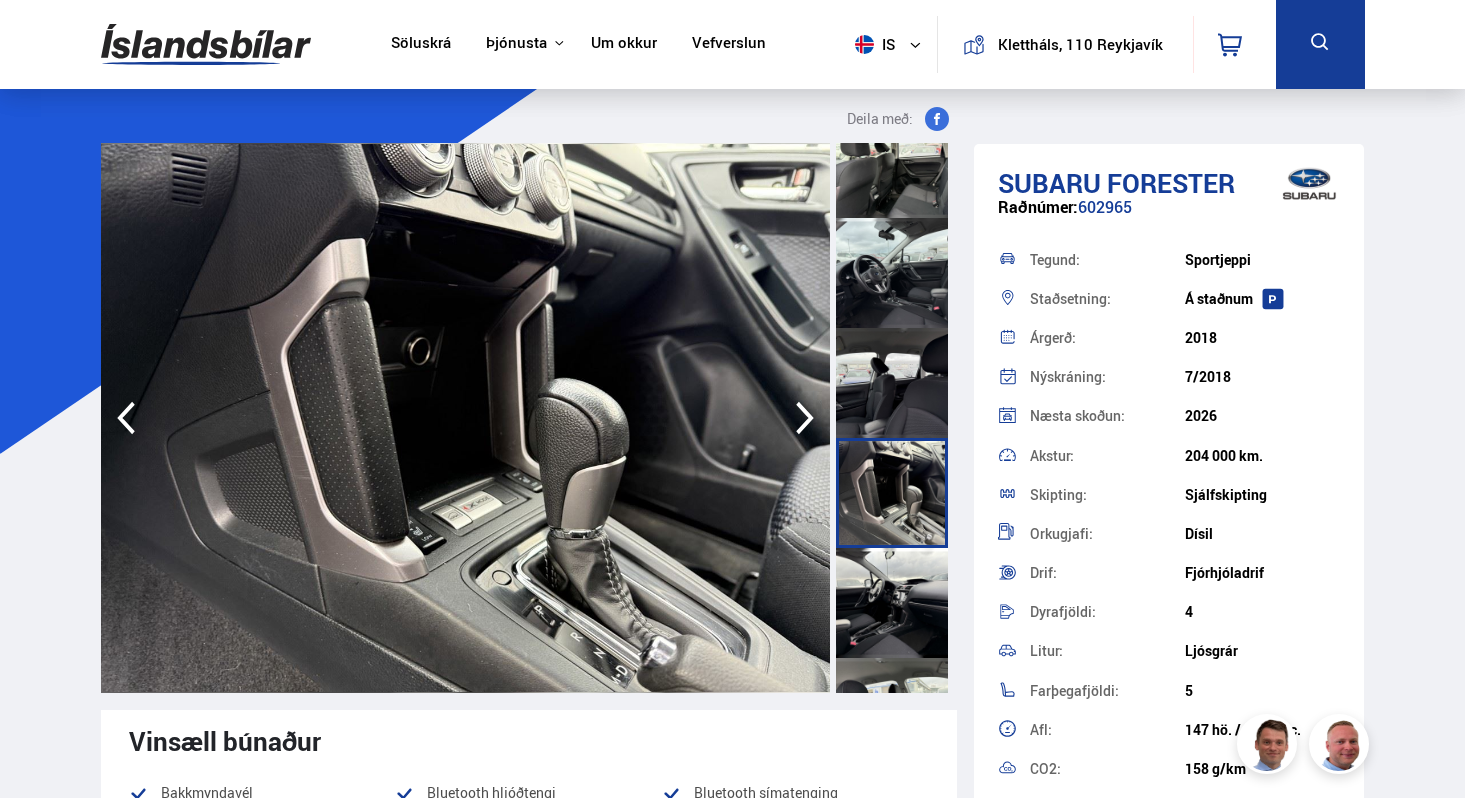 click at bounding box center (892, 603) 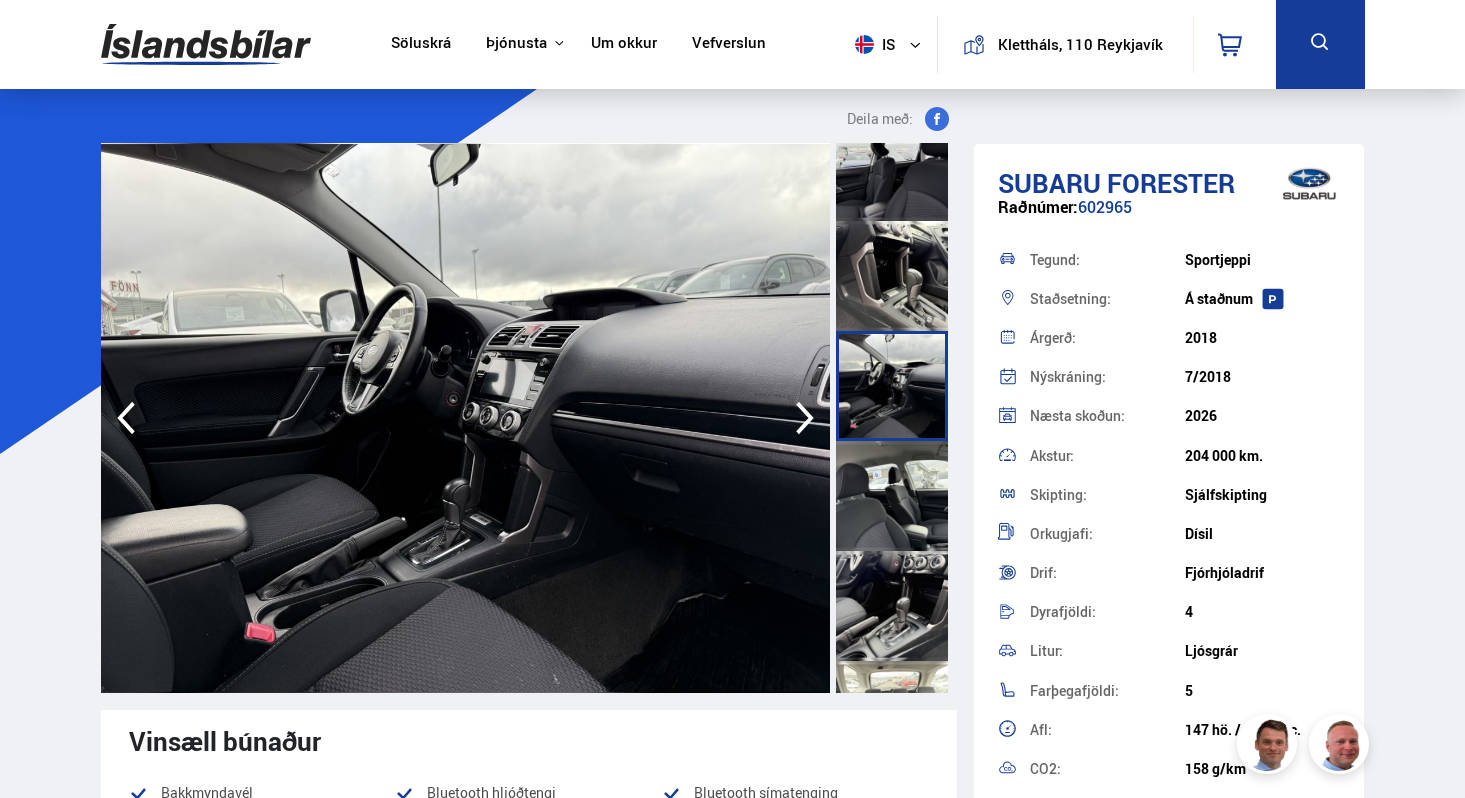 scroll, scrollTop: 1478, scrollLeft: 0, axis: vertical 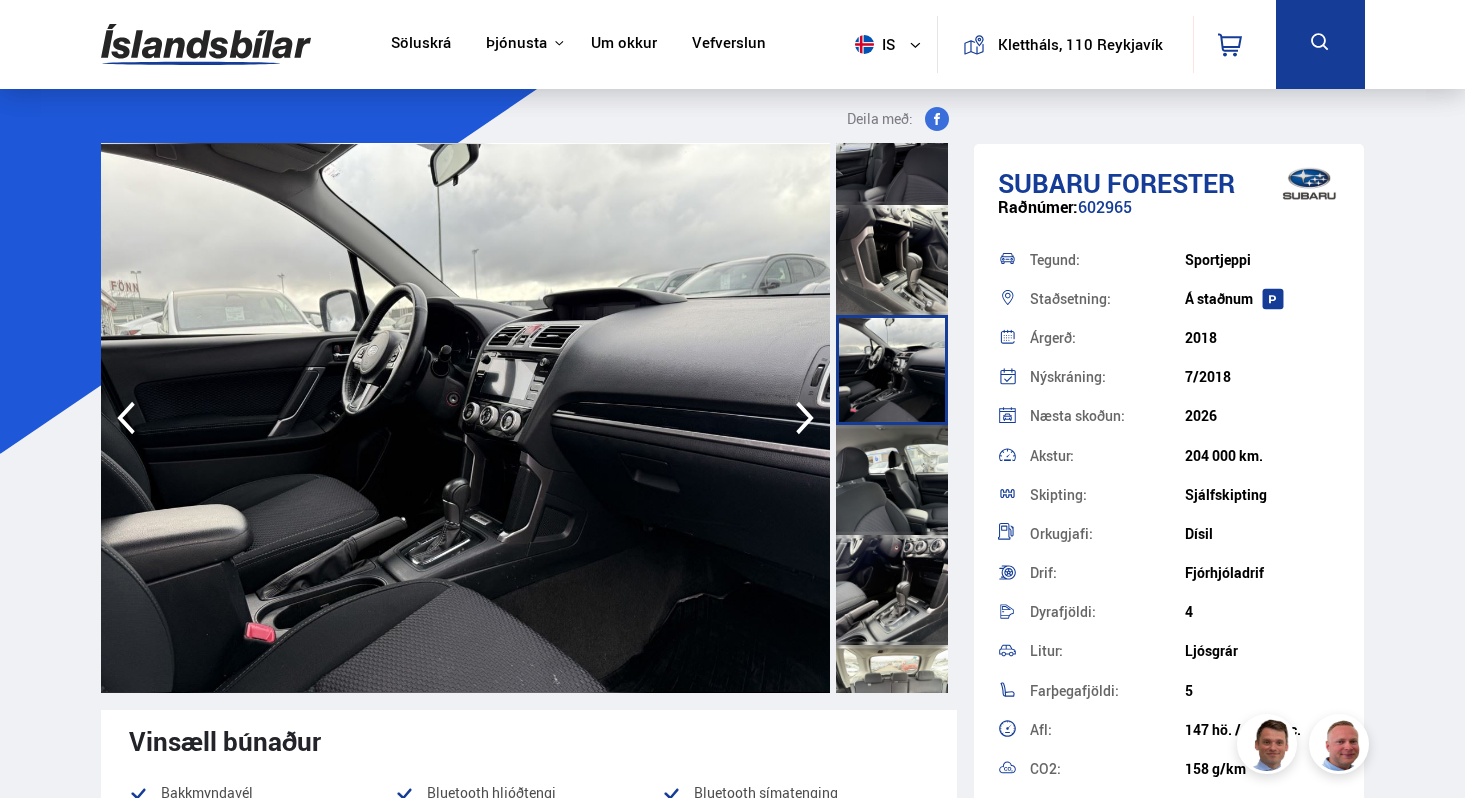 click at bounding box center [892, 480] 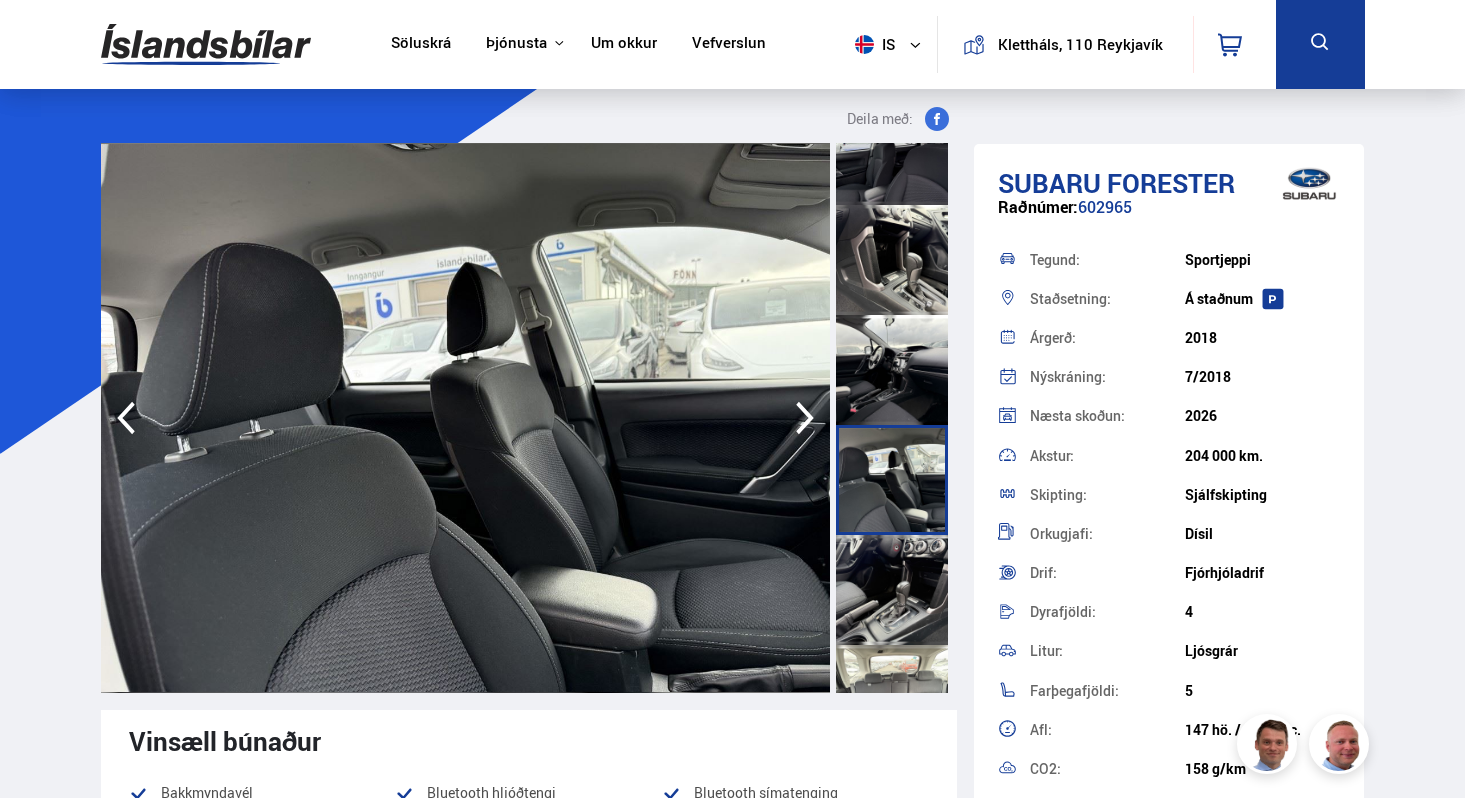 click at bounding box center [892, 590] 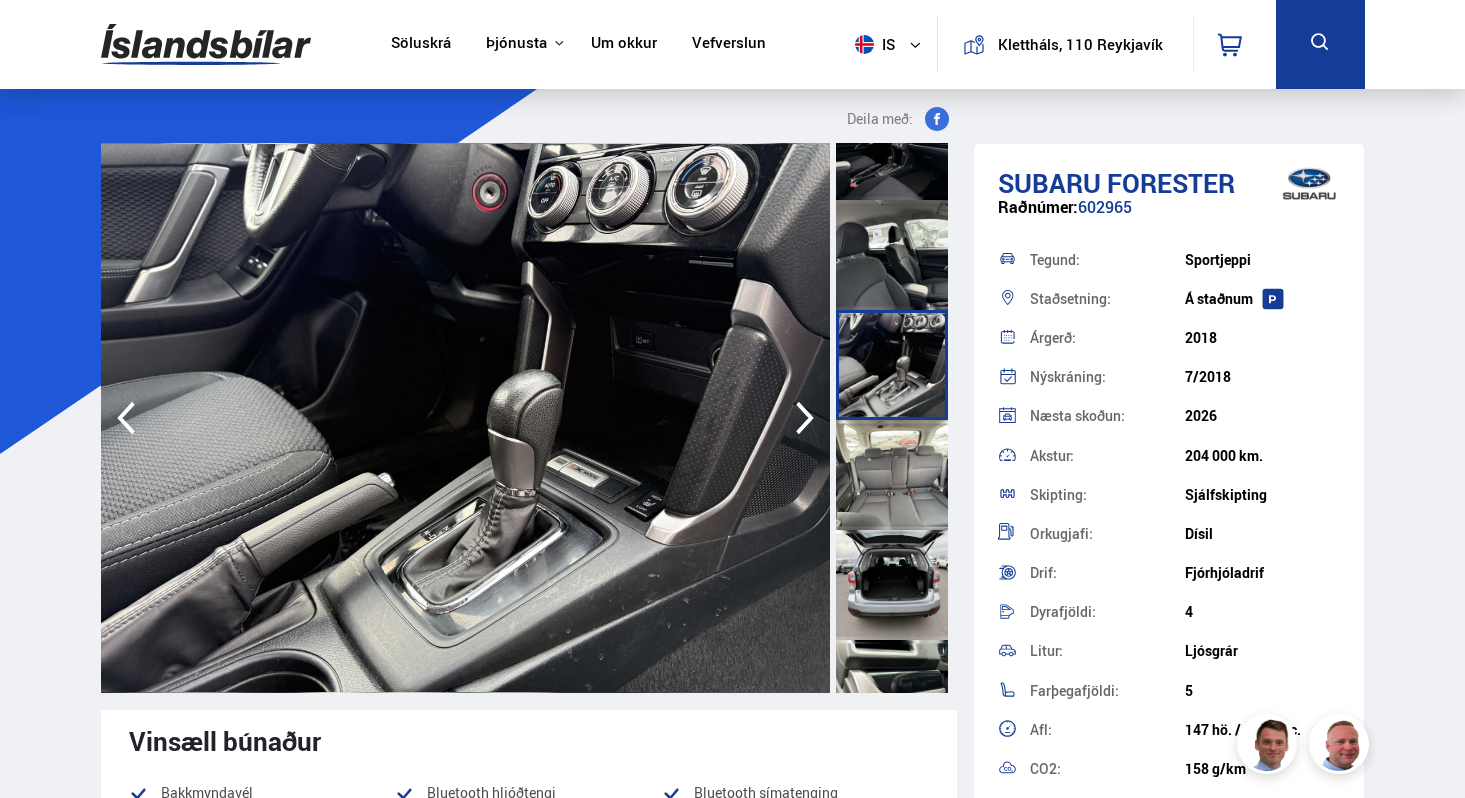 scroll, scrollTop: 1725, scrollLeft: 0, axis: vertical 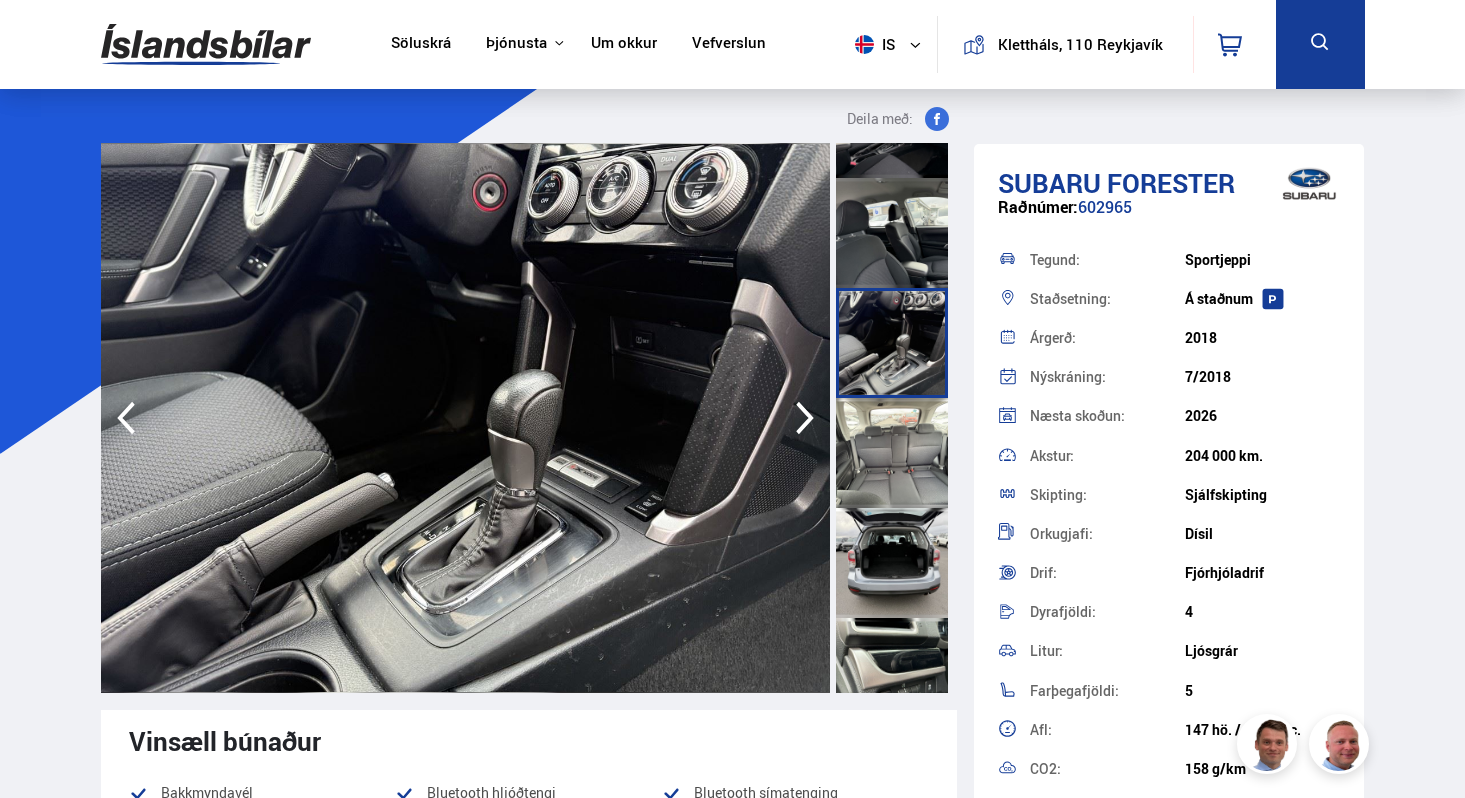 click at bounding box center [892, 453] 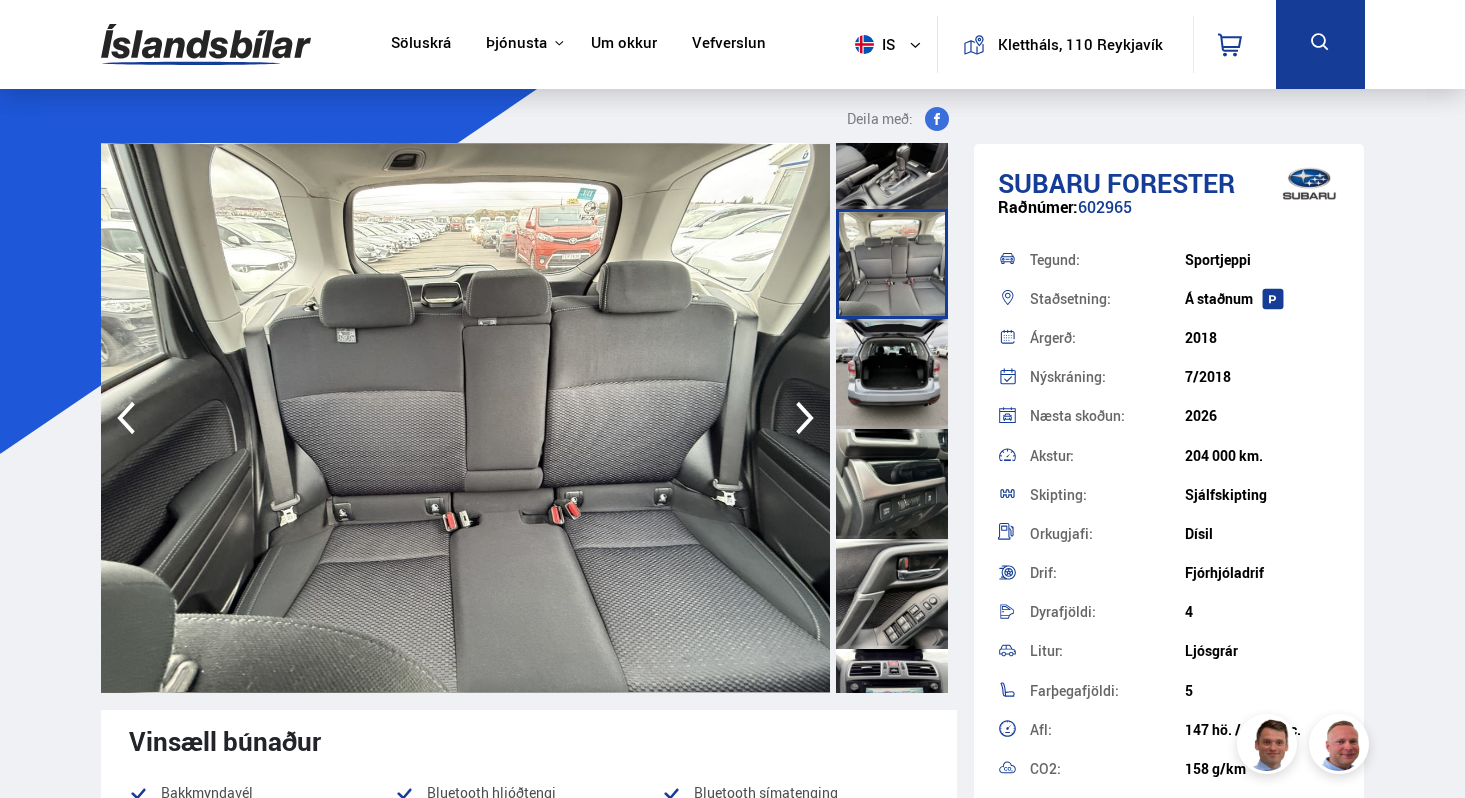 scroll, scrollTop: 1913, scrollLeft: 0, axis: vertical 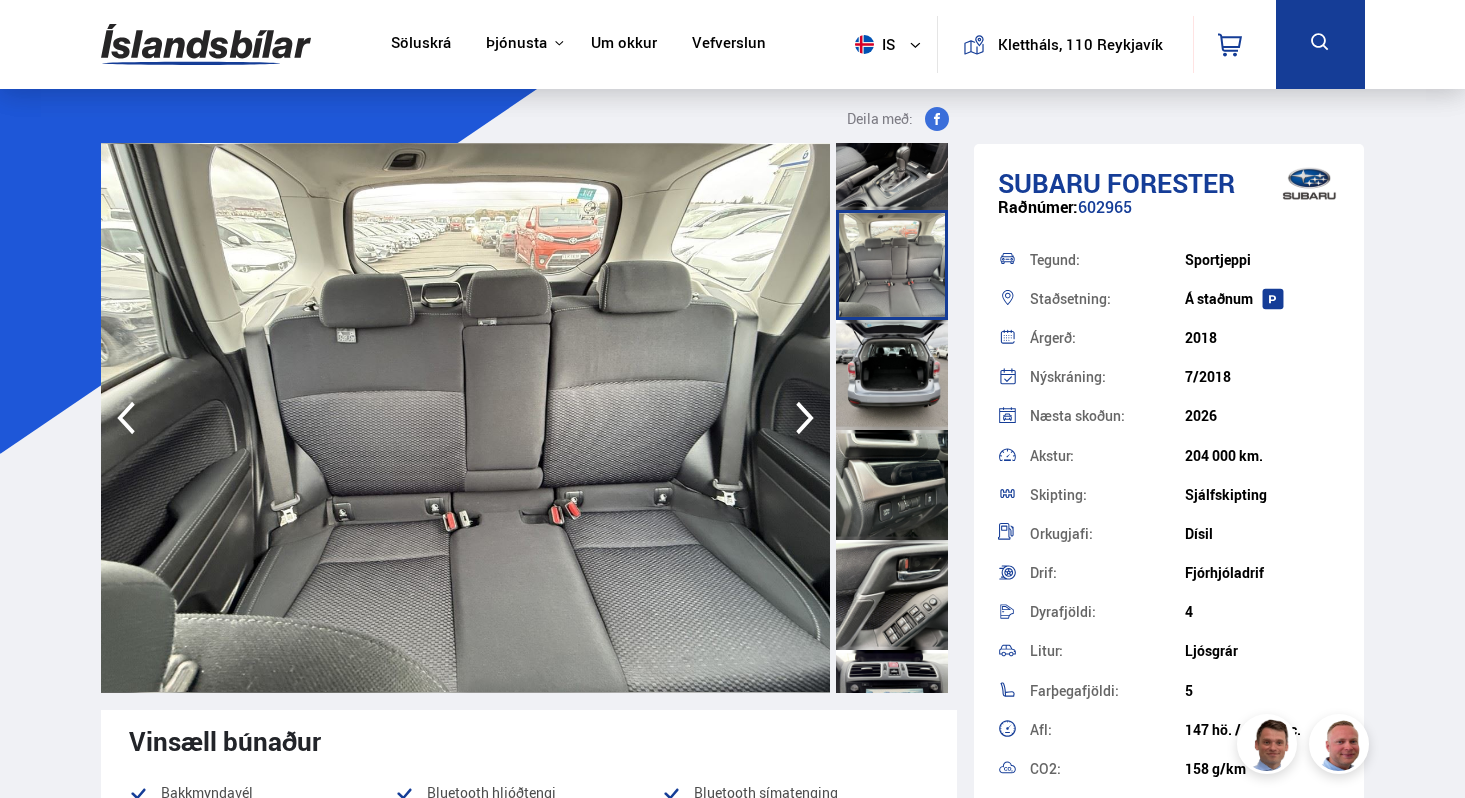 click at bounding box center [892, 375] 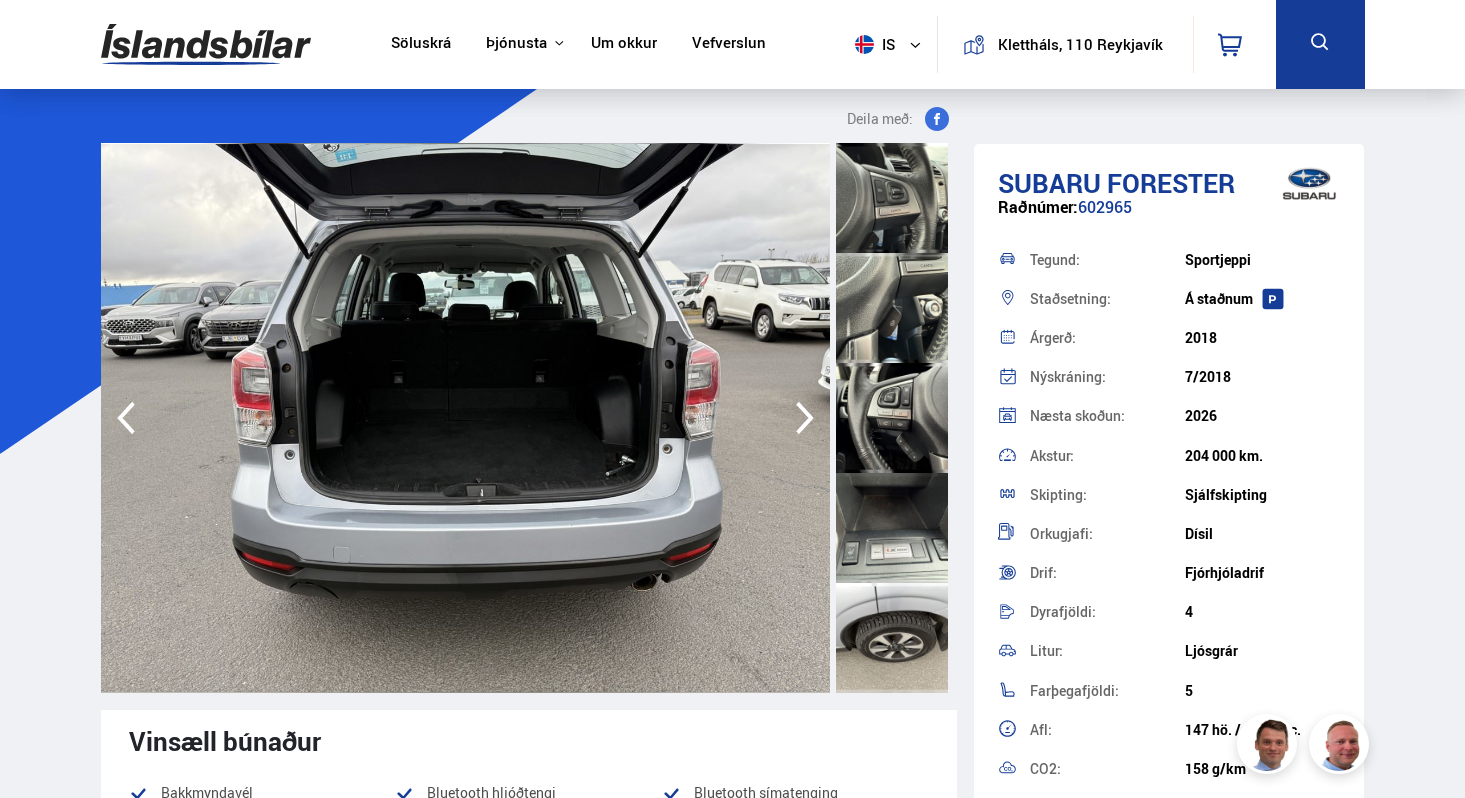 scroll, scrollTop: 2640, scrollLeft: 0, axis: vertical 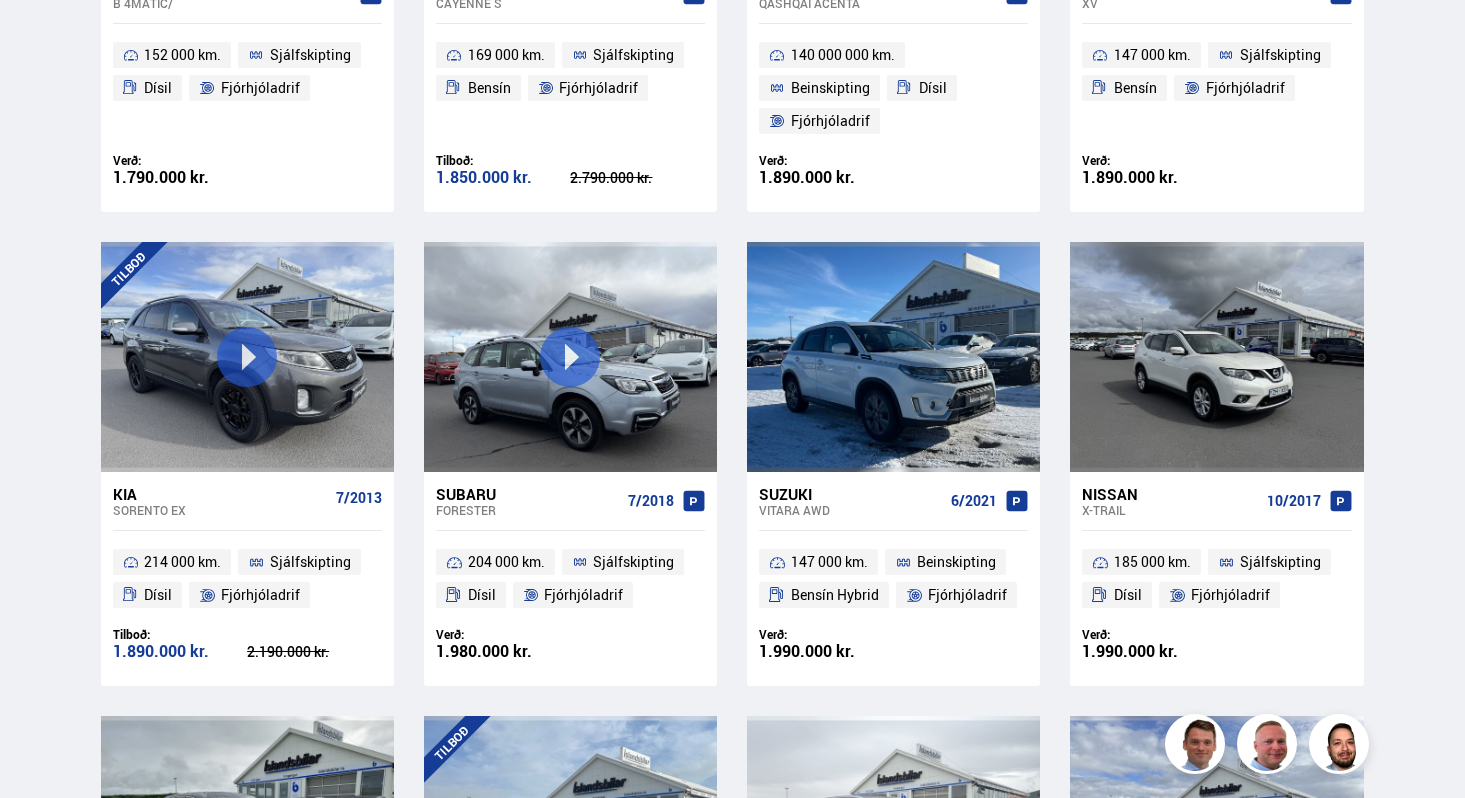 click on "Nissan" at bounding box center (1170, 494) 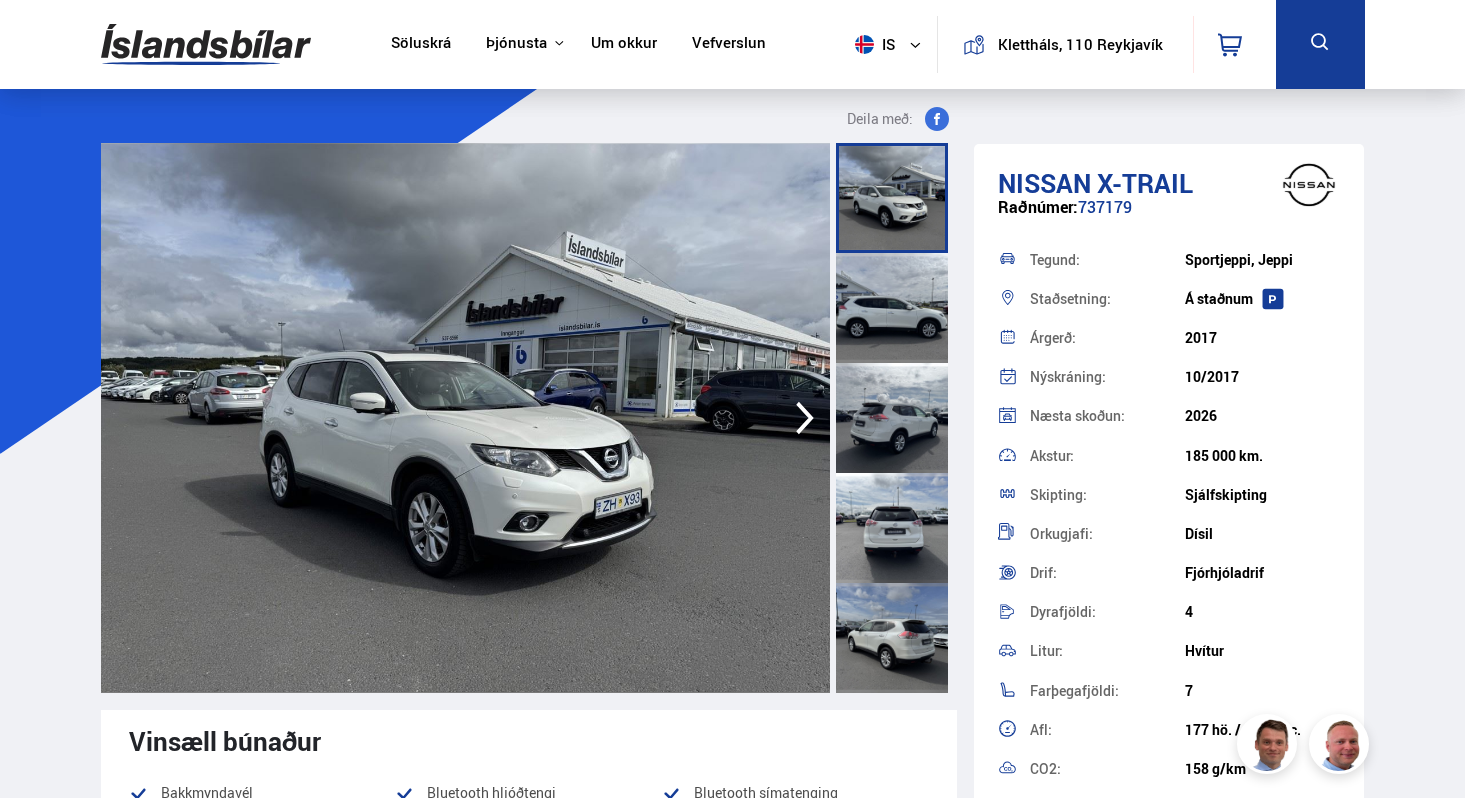click at bounding box center (892, 308) 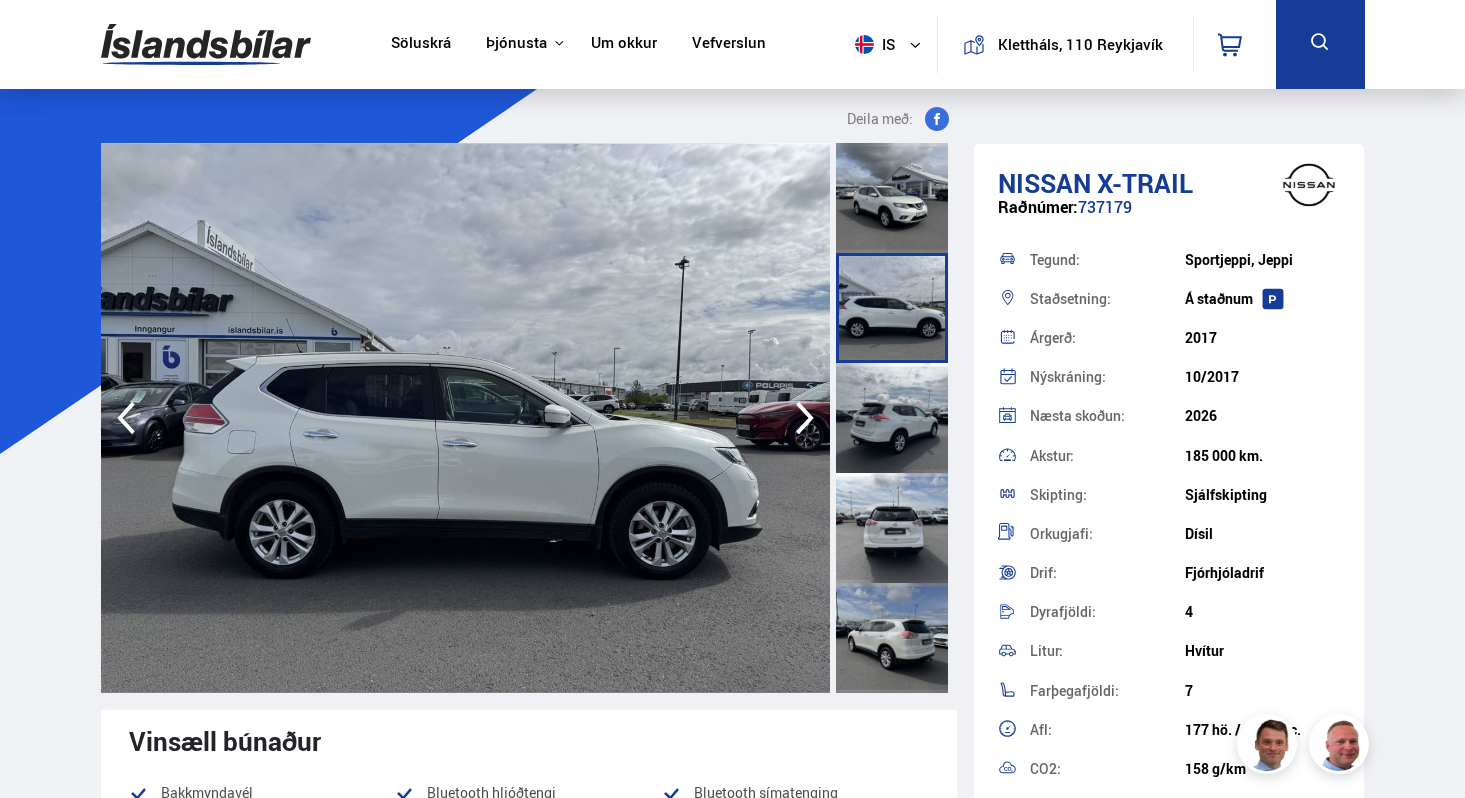 click at bounding box center [892, 418] 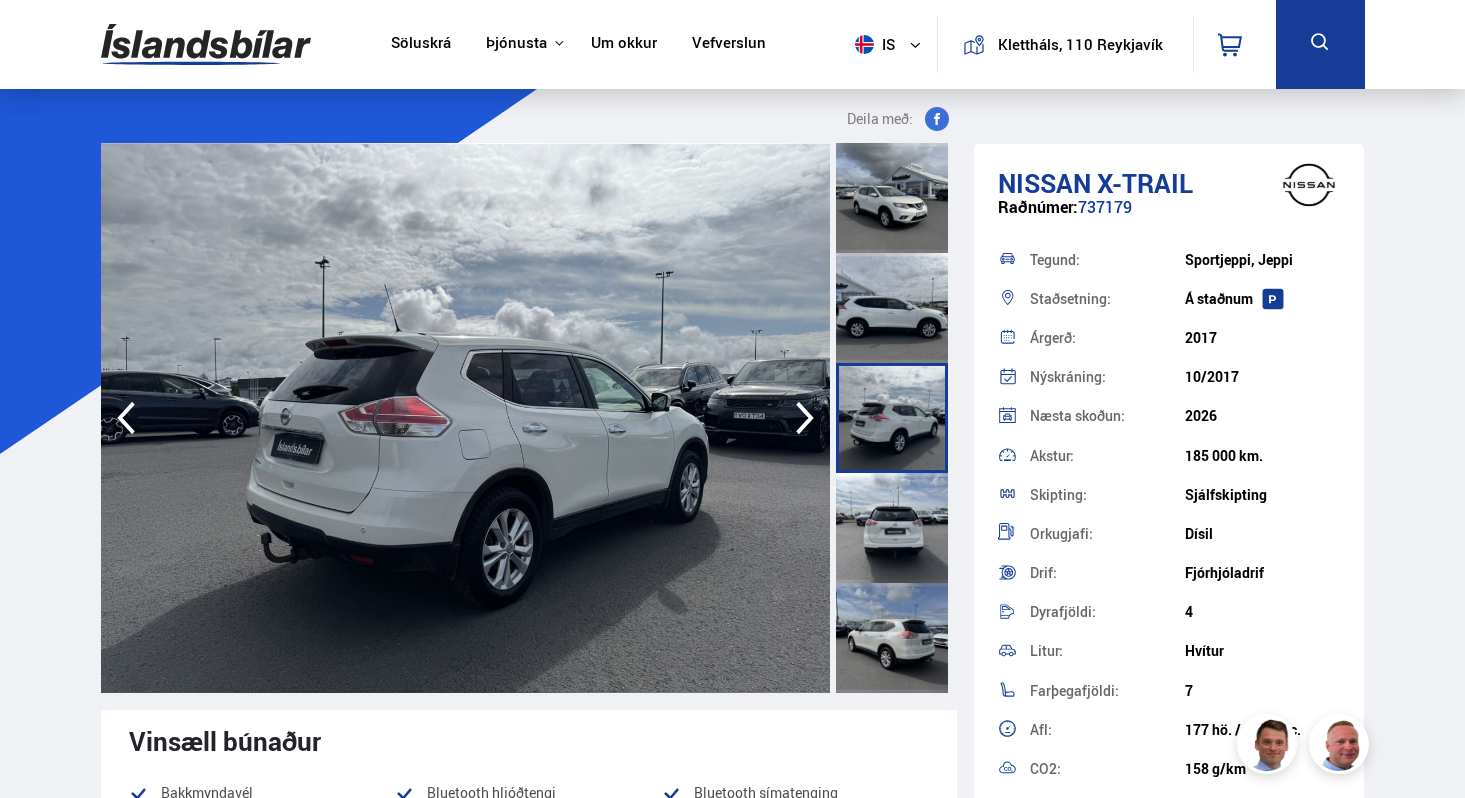 click at bounding box center [892, 528] 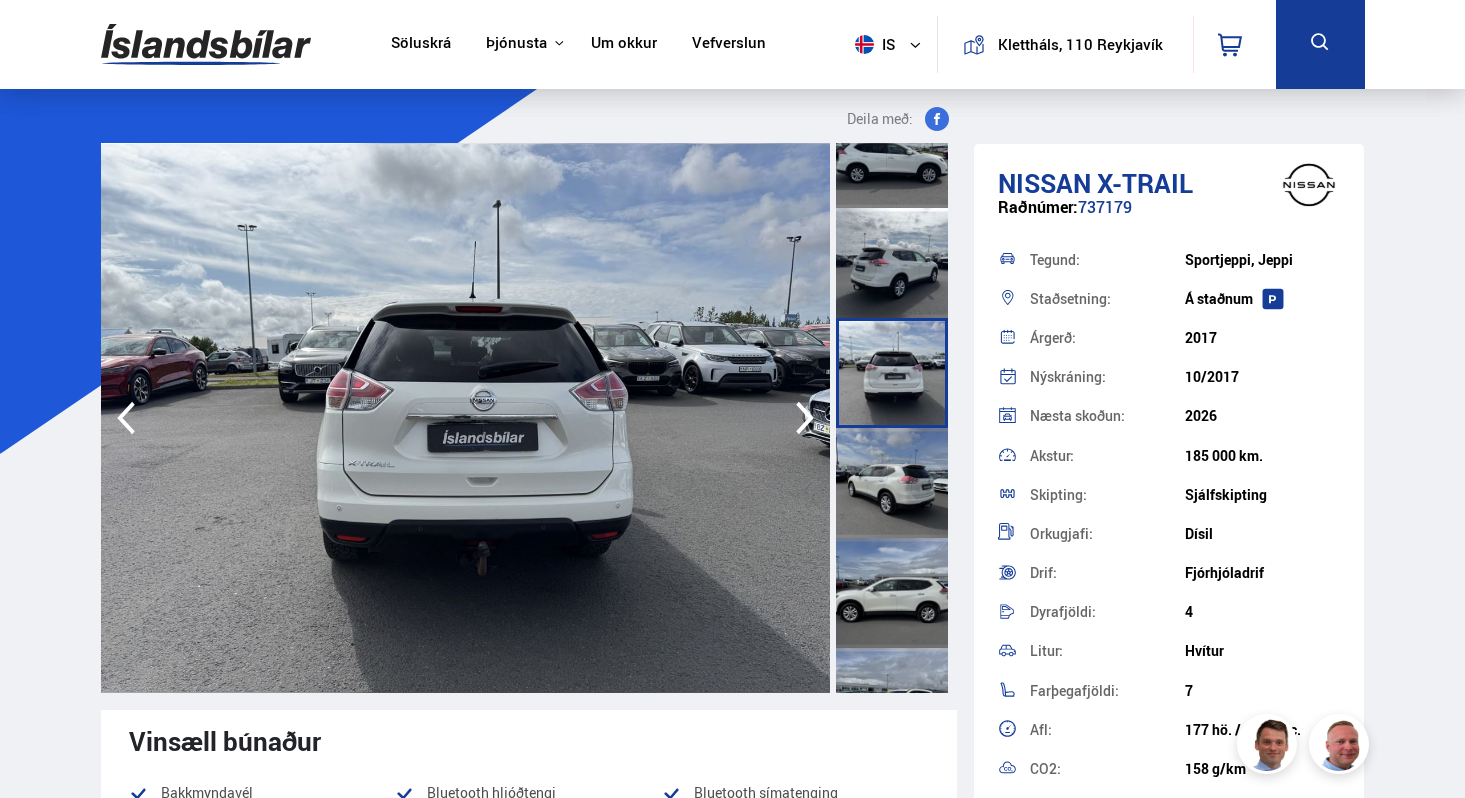 scroll, scrollTop: 157, scrollLeft: 0, axis: vertical 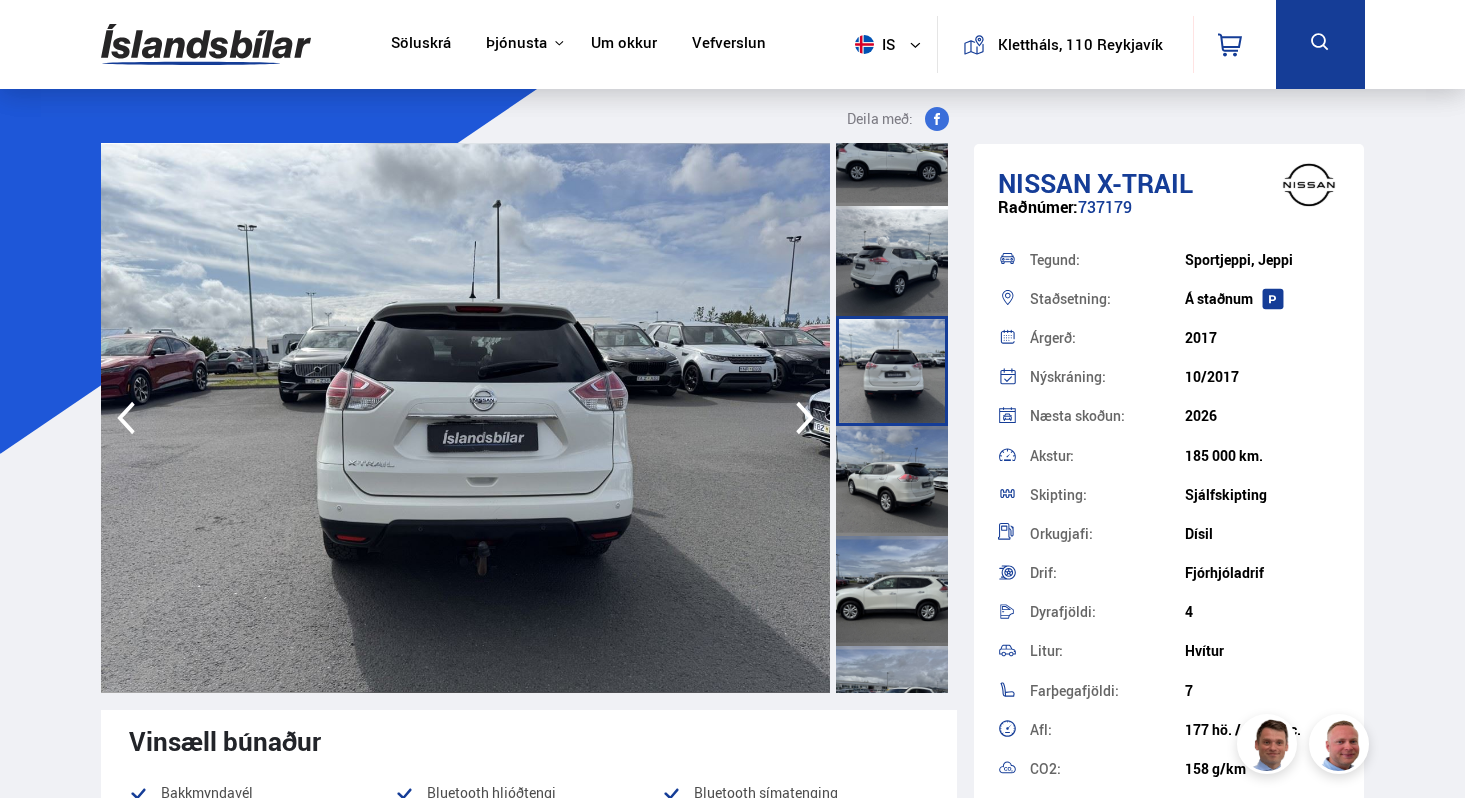 click at bounding box center [892, 481] 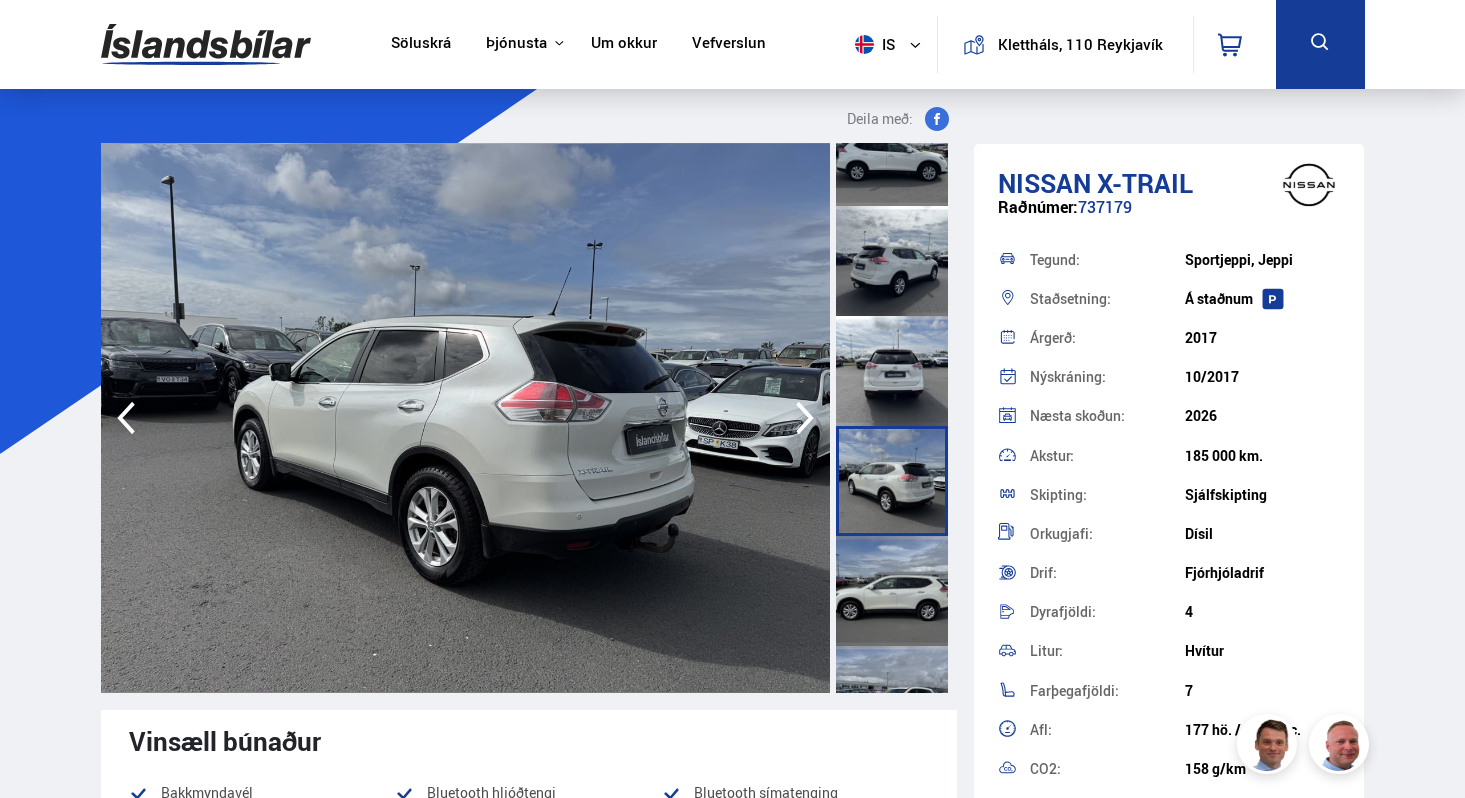 click at bounding box center [892, 591] 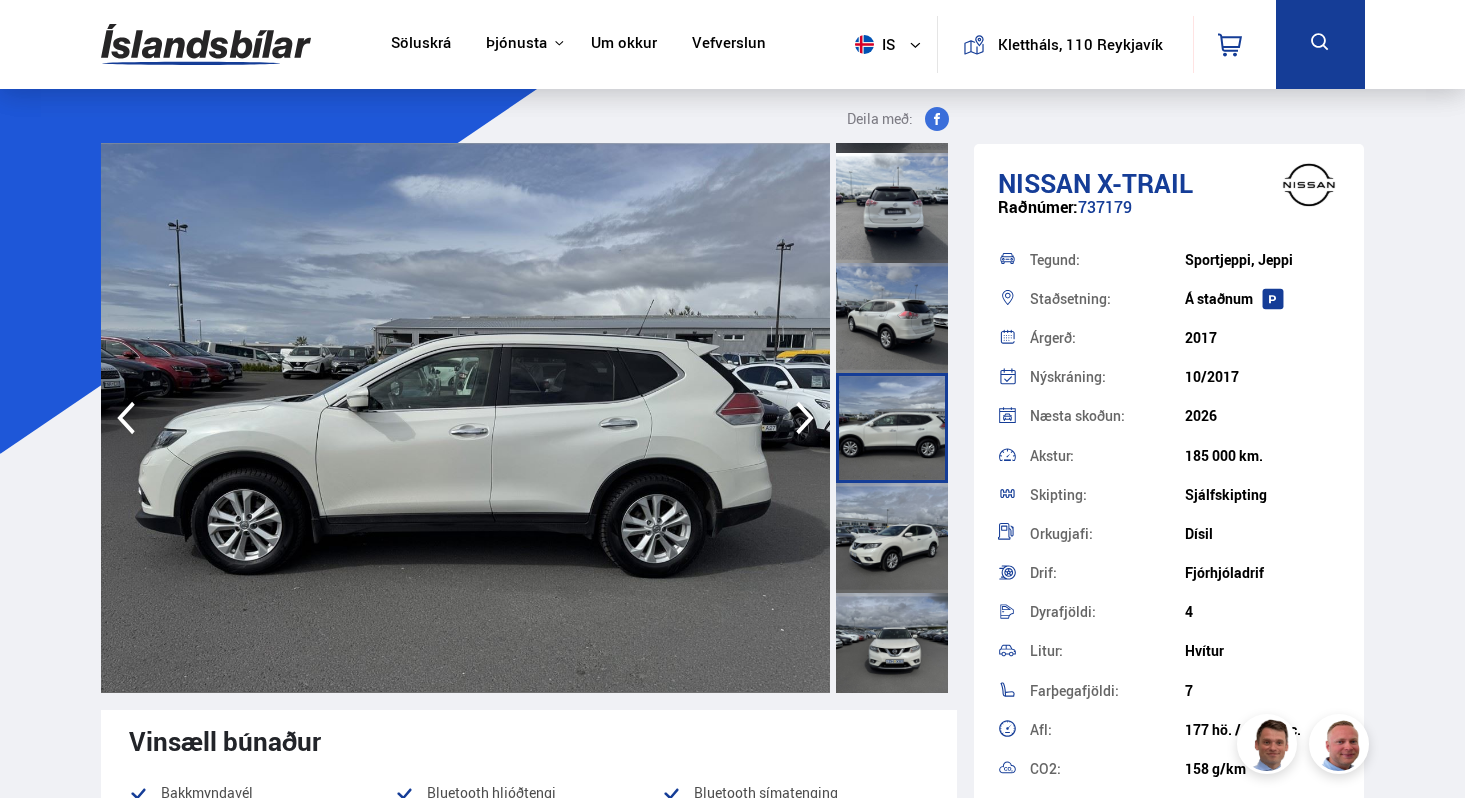scroll, scrollTop: 322, scrollLeft: 0, axis: vertical 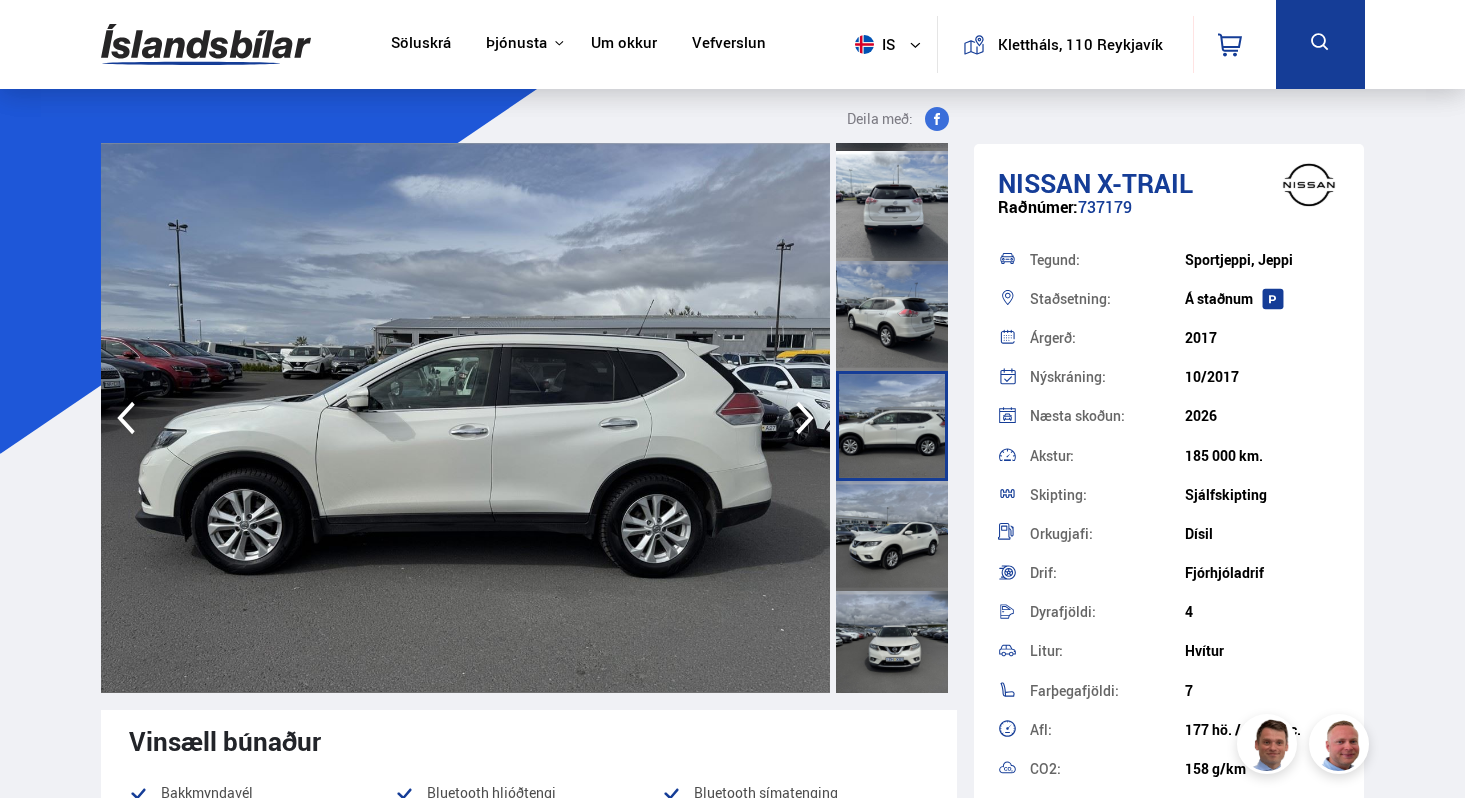 click at bounding box center (892, 536) 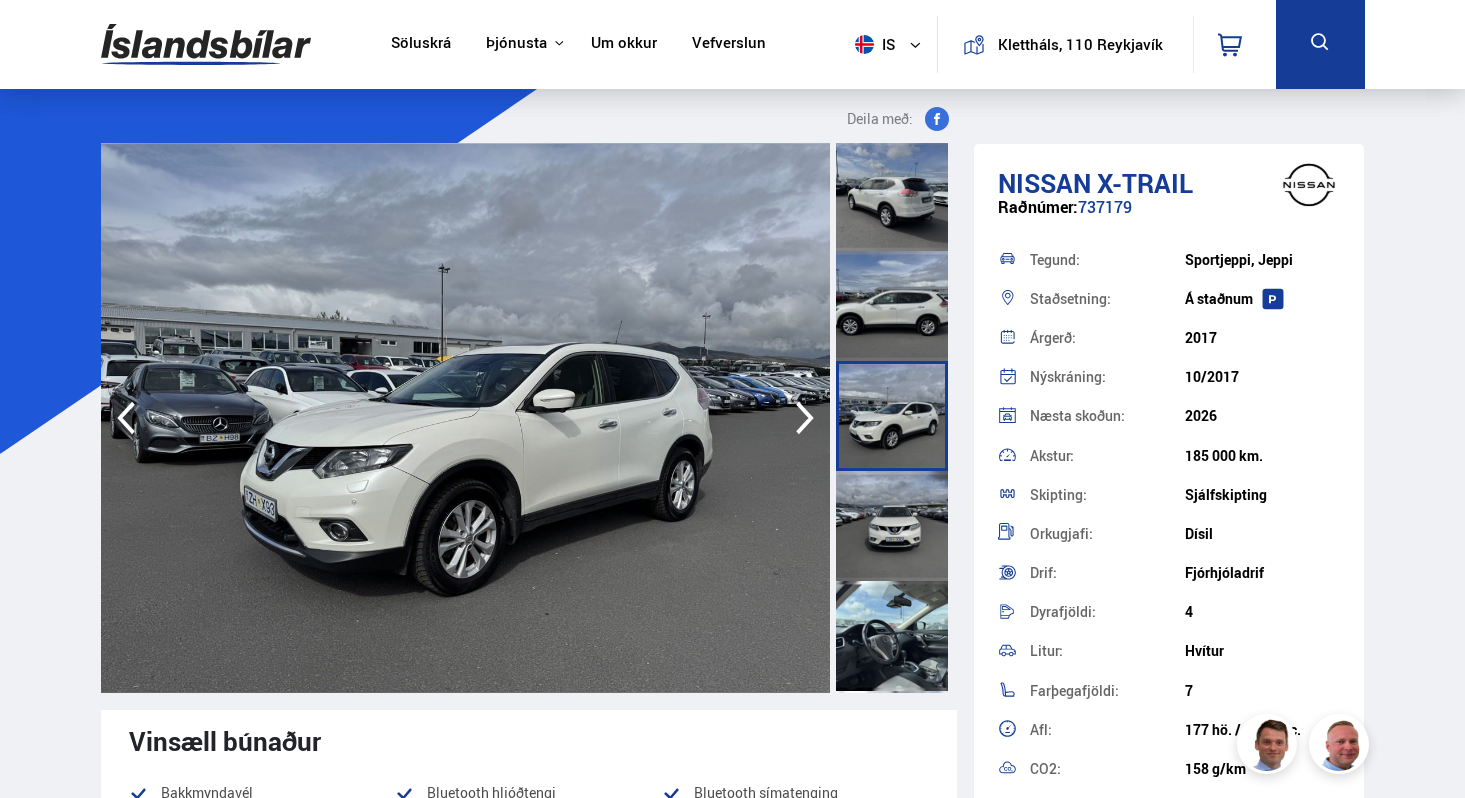scroll, scrollTop: 454, scrollLeft: 0, axis: vertical 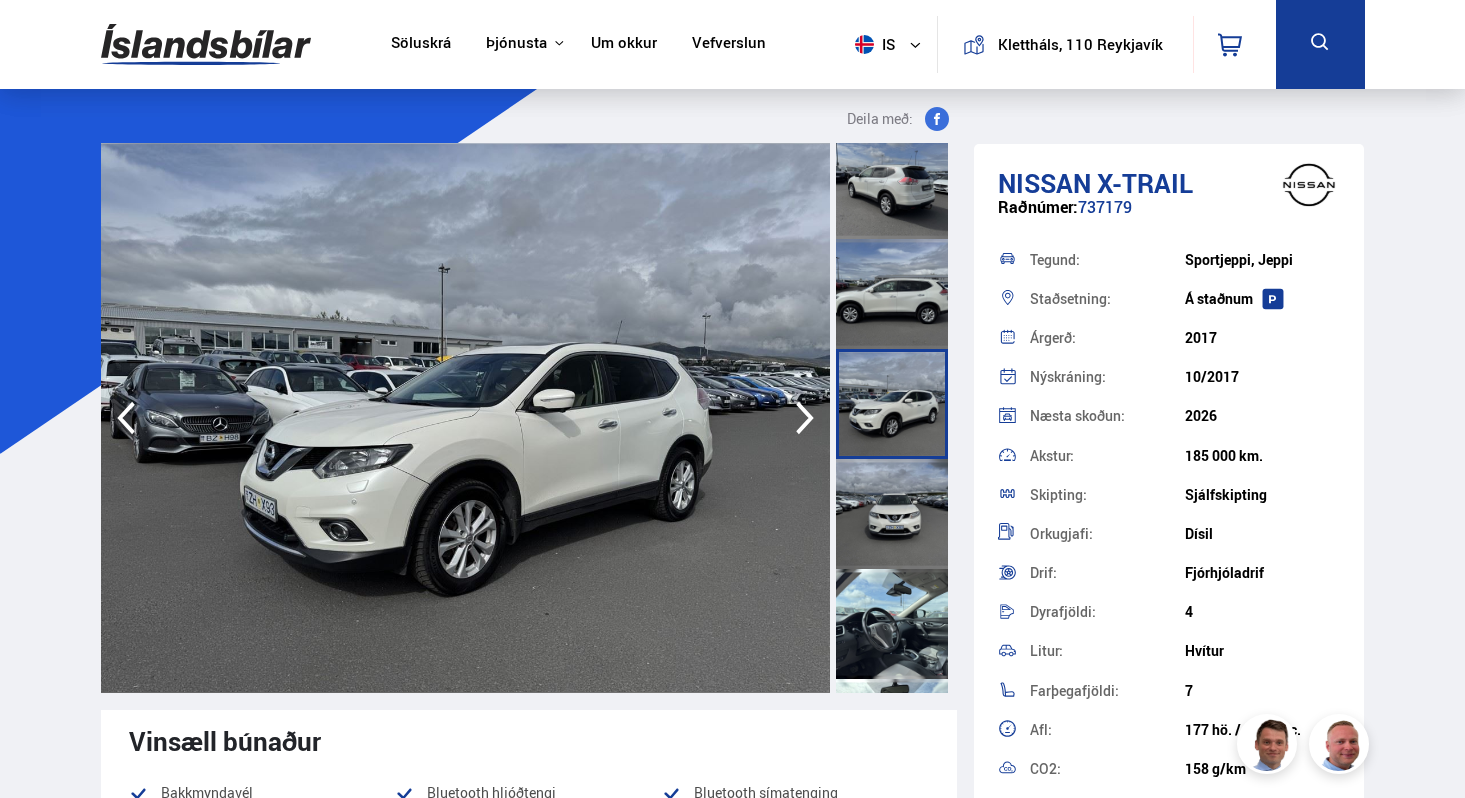 click at bounding box center [892, 514] 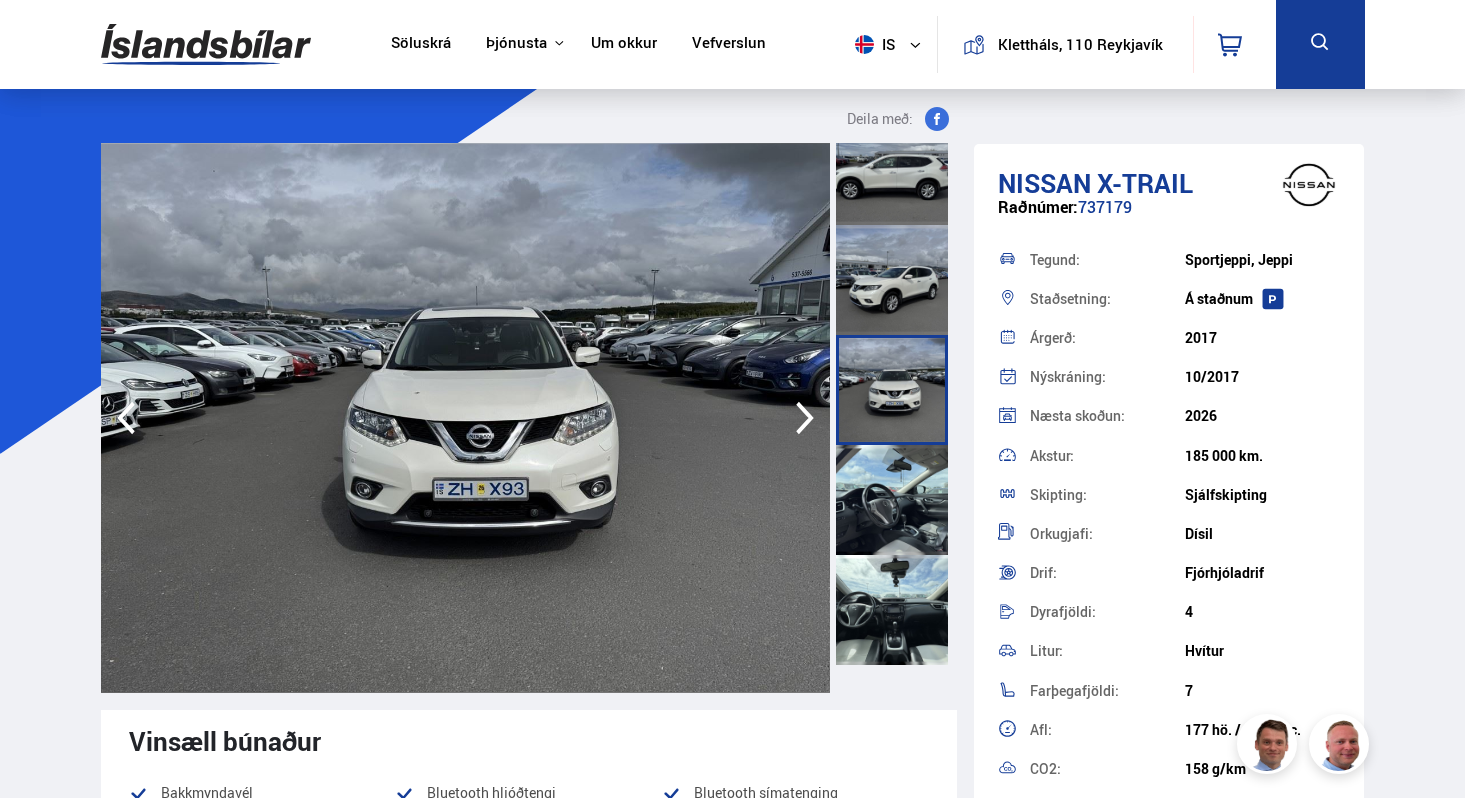 scroll, scrollTop: 584, scrollLeft: 0, axis: vertical 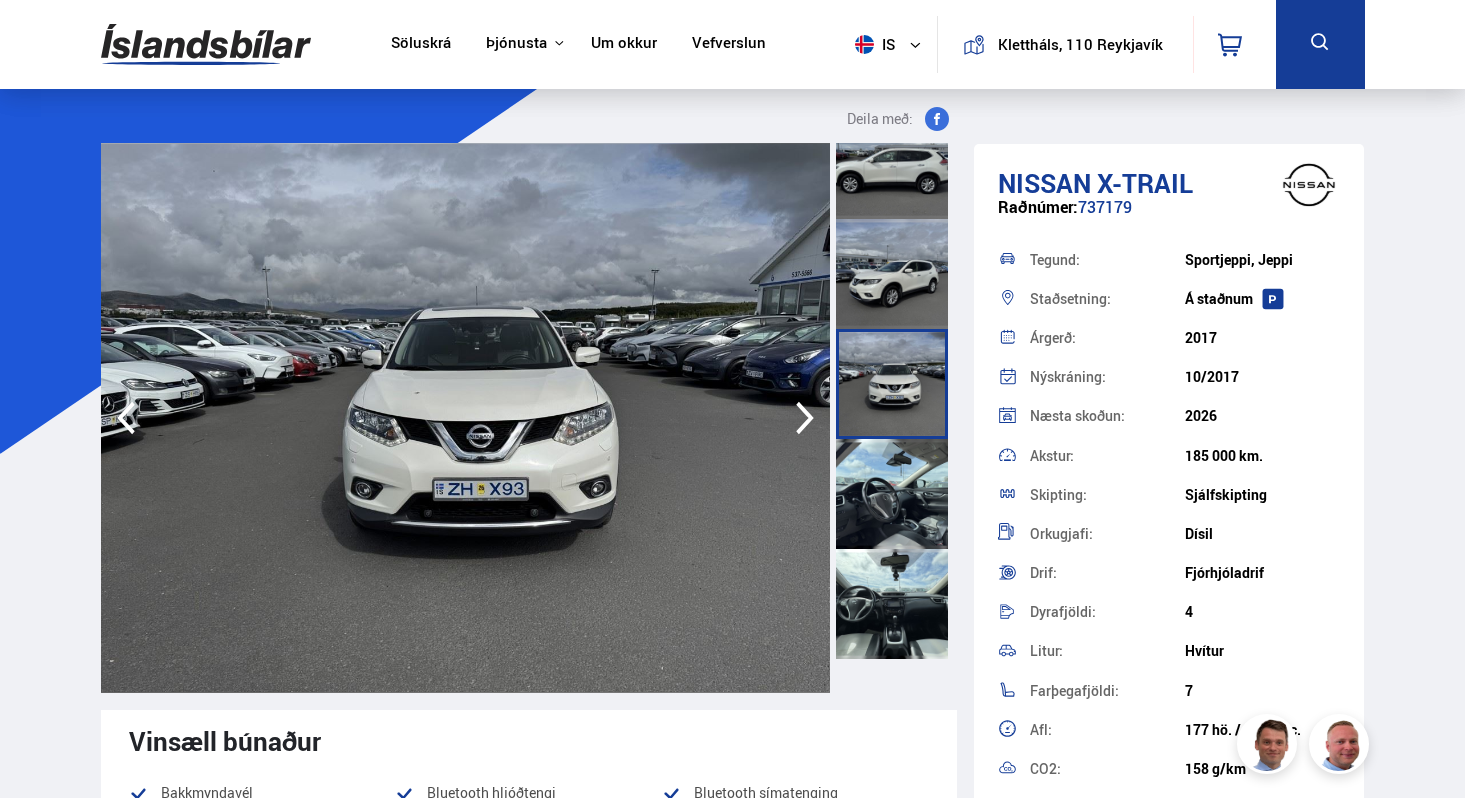 click at bounding box center [892, 494] 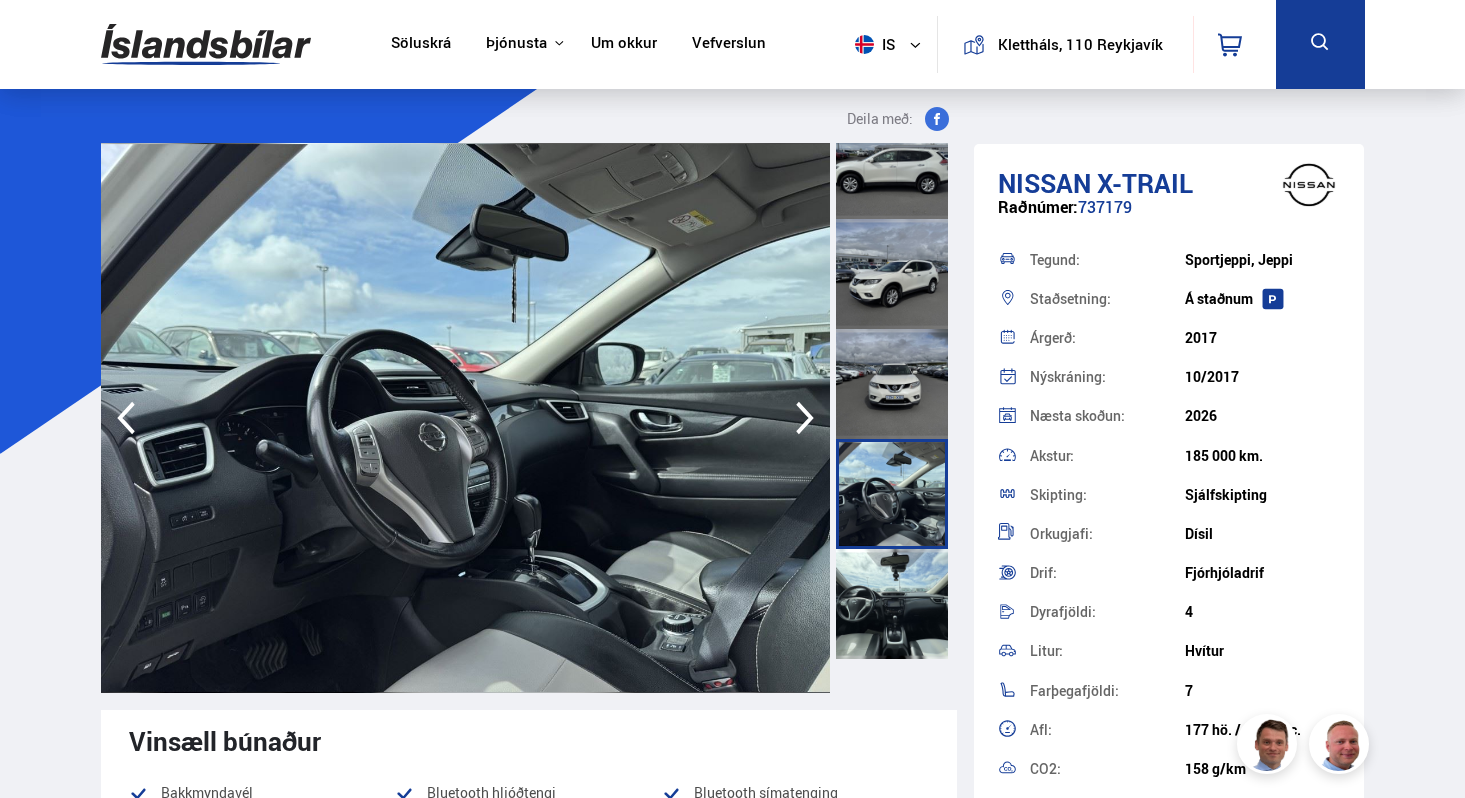 click at bounding box center (892, 604) 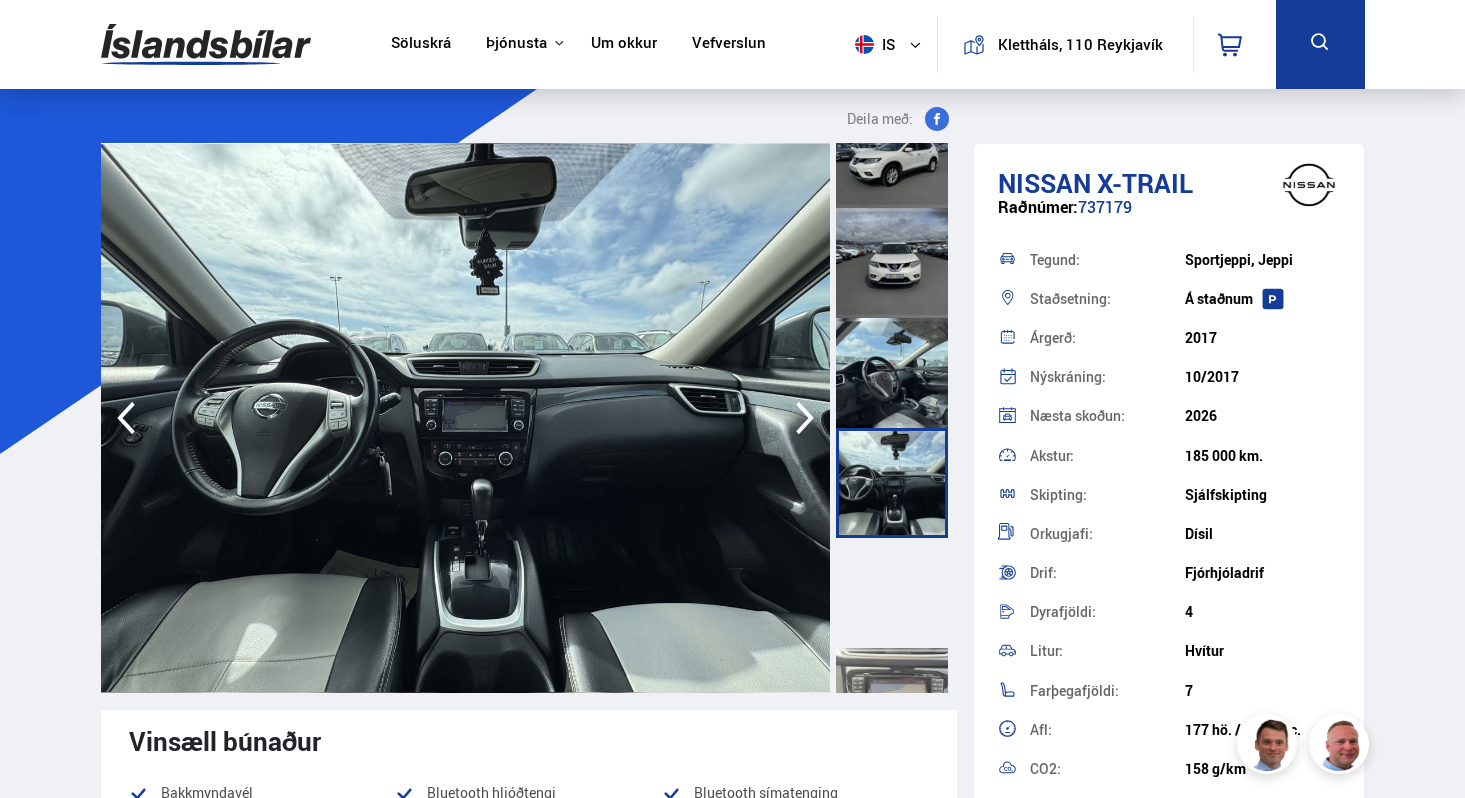 scroll, scrollTop: 721, scrollLeft: 0, axis: vertical 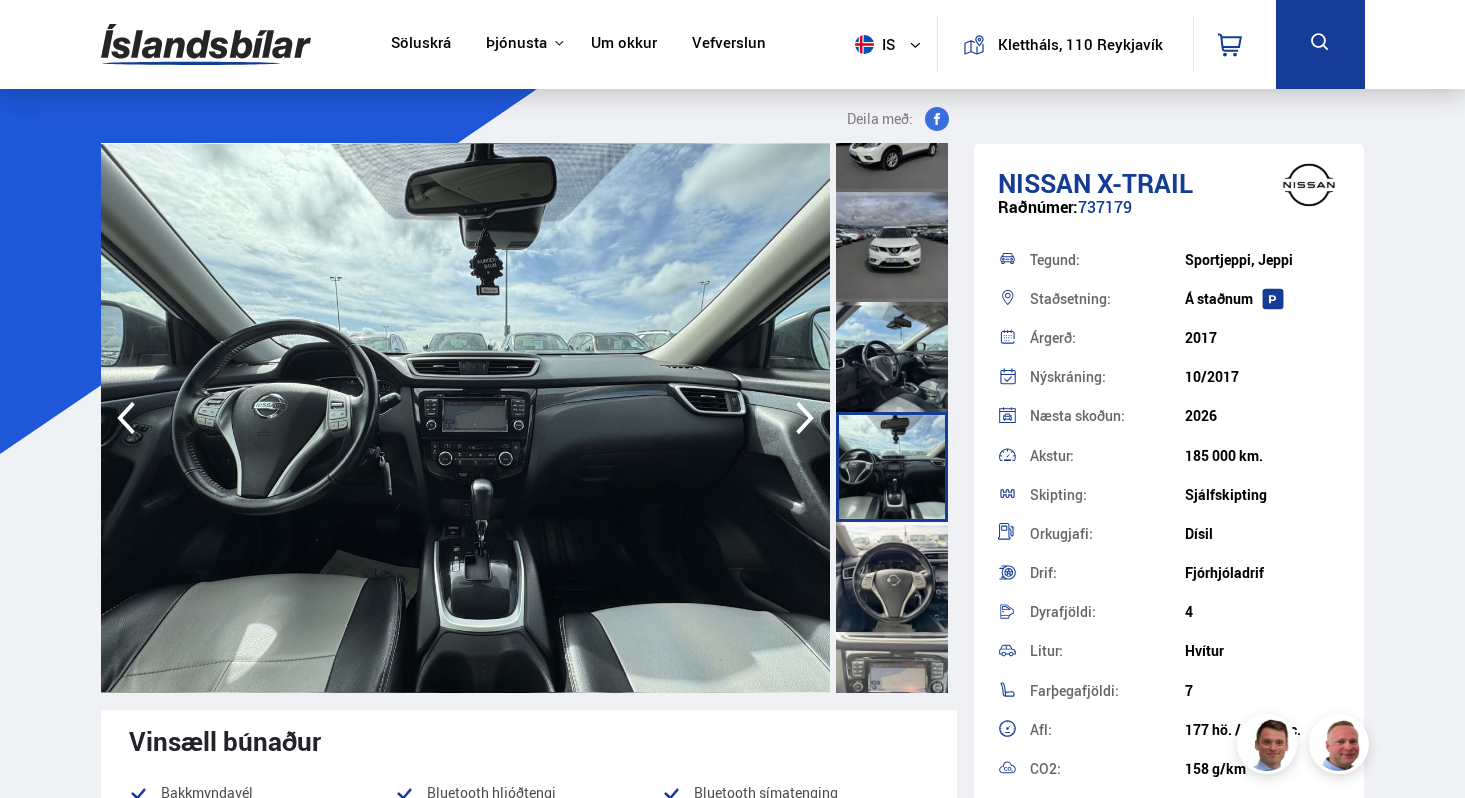 click at bounding box center (892, 577) 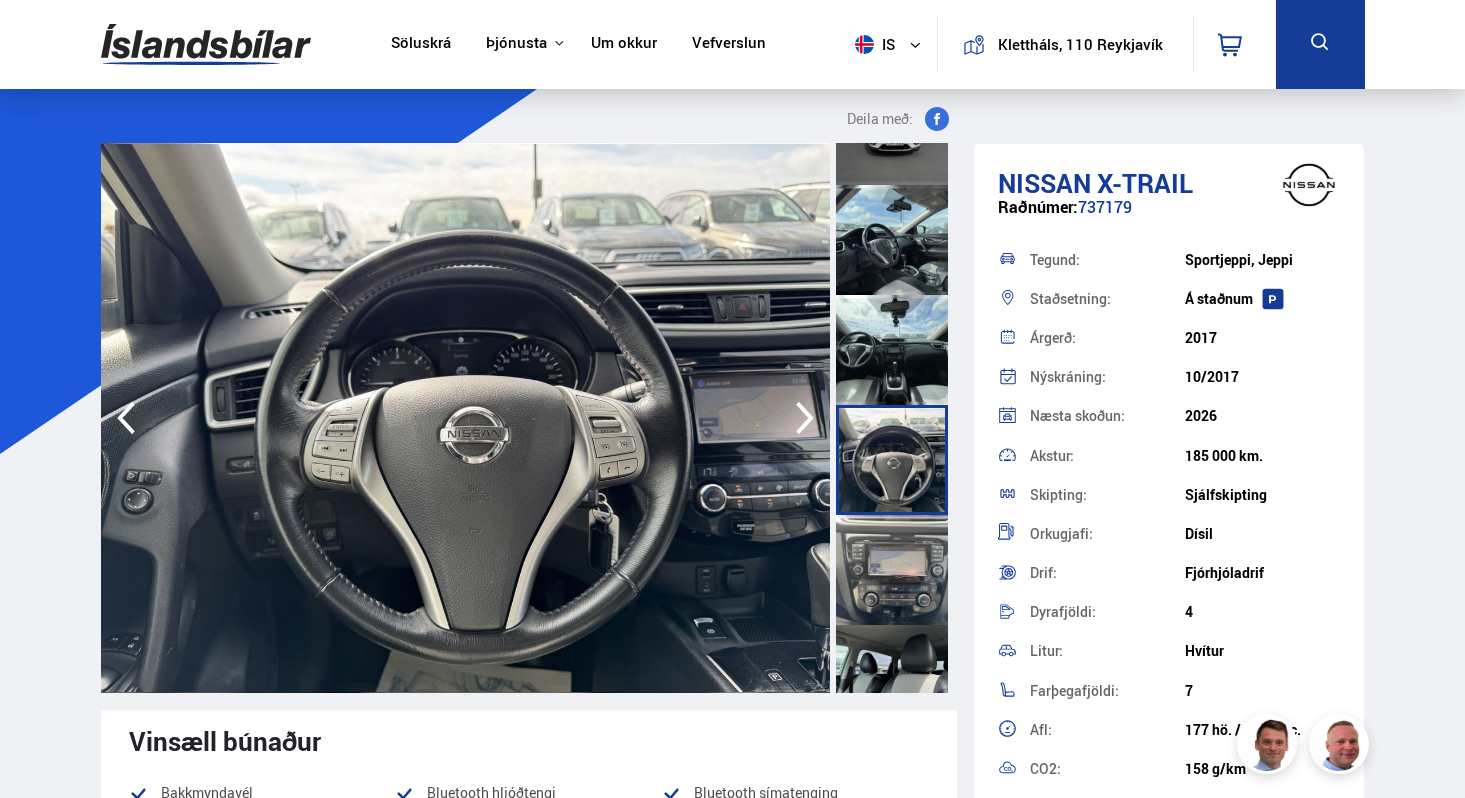 scroll, scrollTop: 853, scrollLeft: 0, axis: vertical 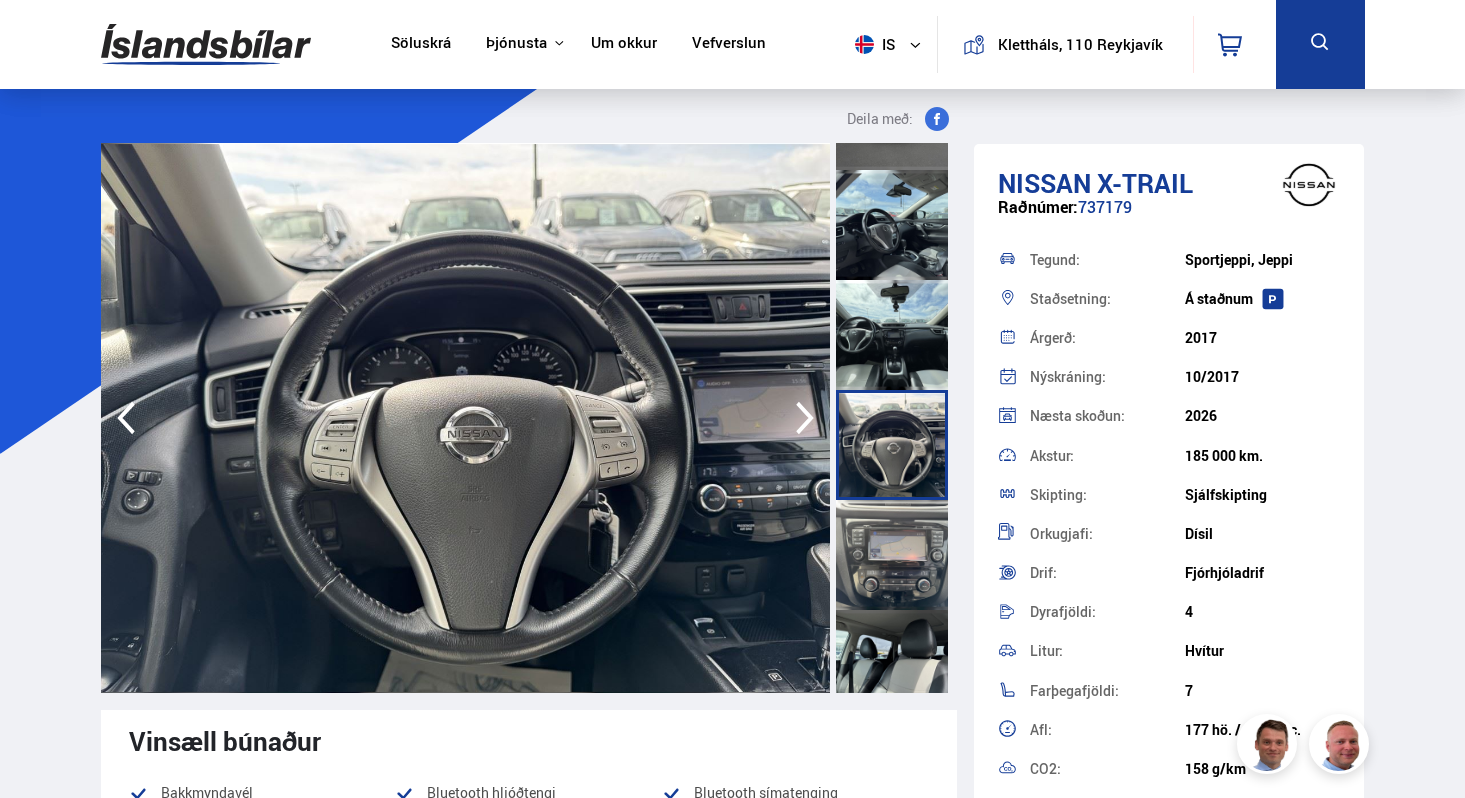 click at bounding box center [892, 555] 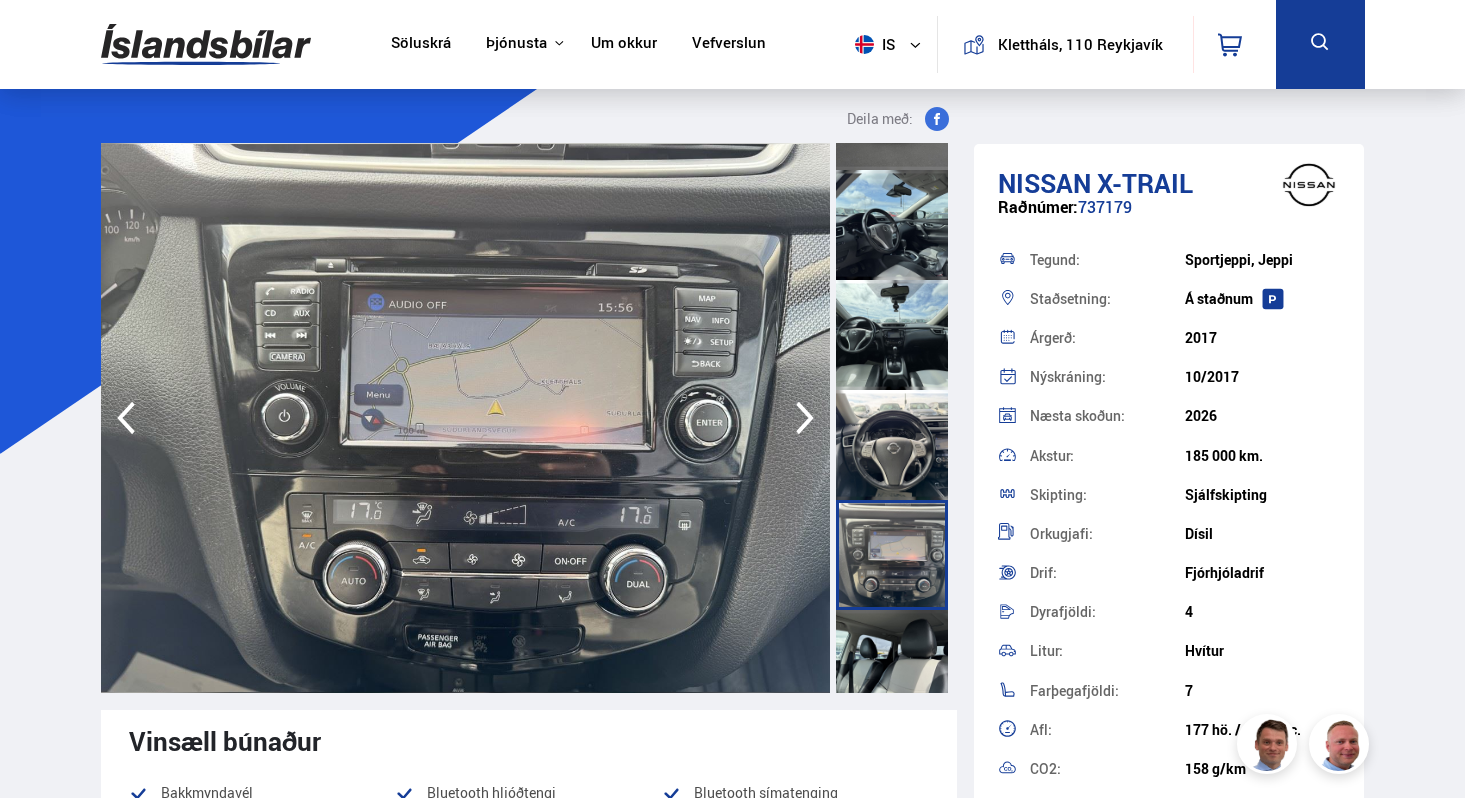click at bounding box center (892, 665) 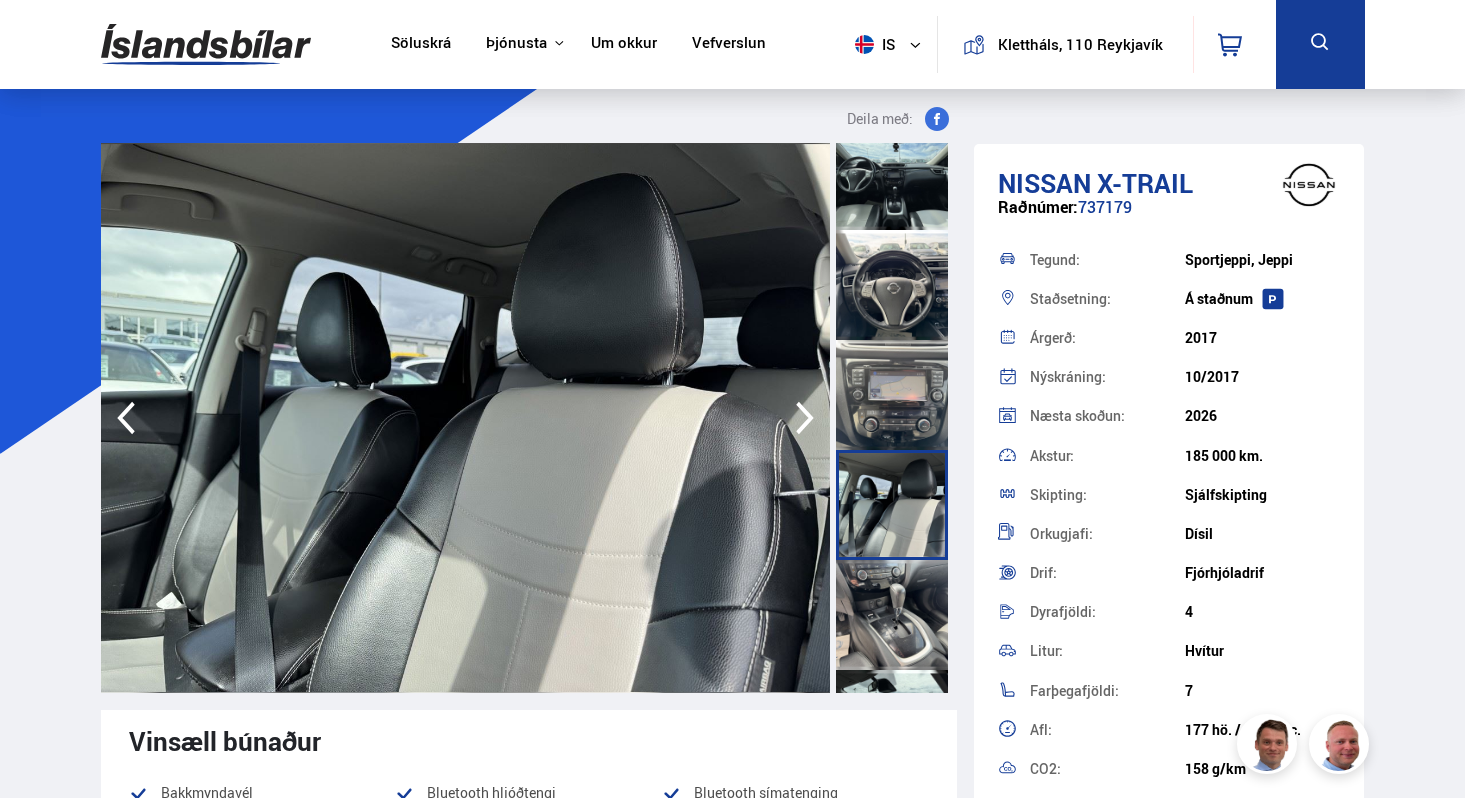 scroll, scrollTop: 1038, scrollLeft: 0, axis: vertical 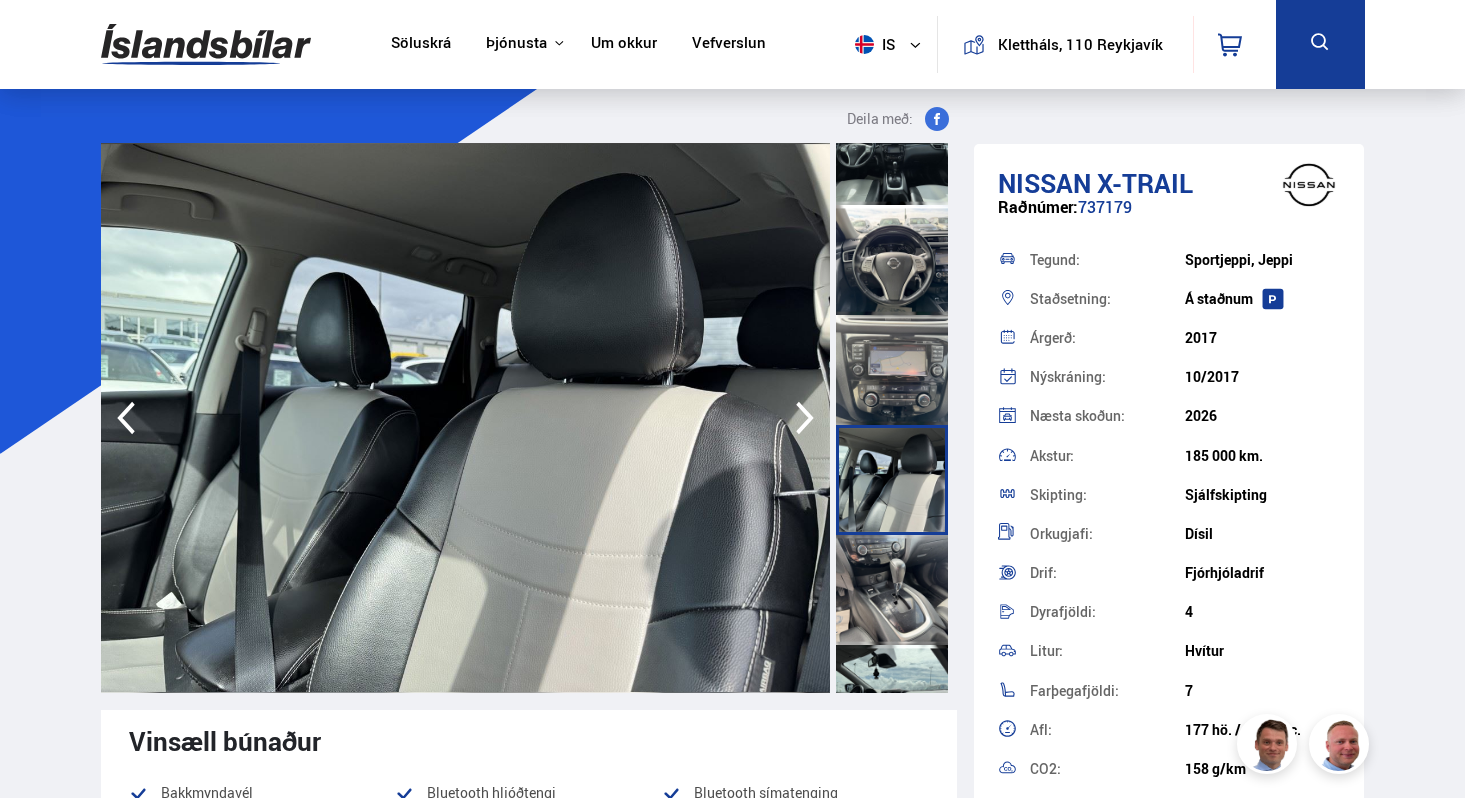 click at bounding box center [892, 590] 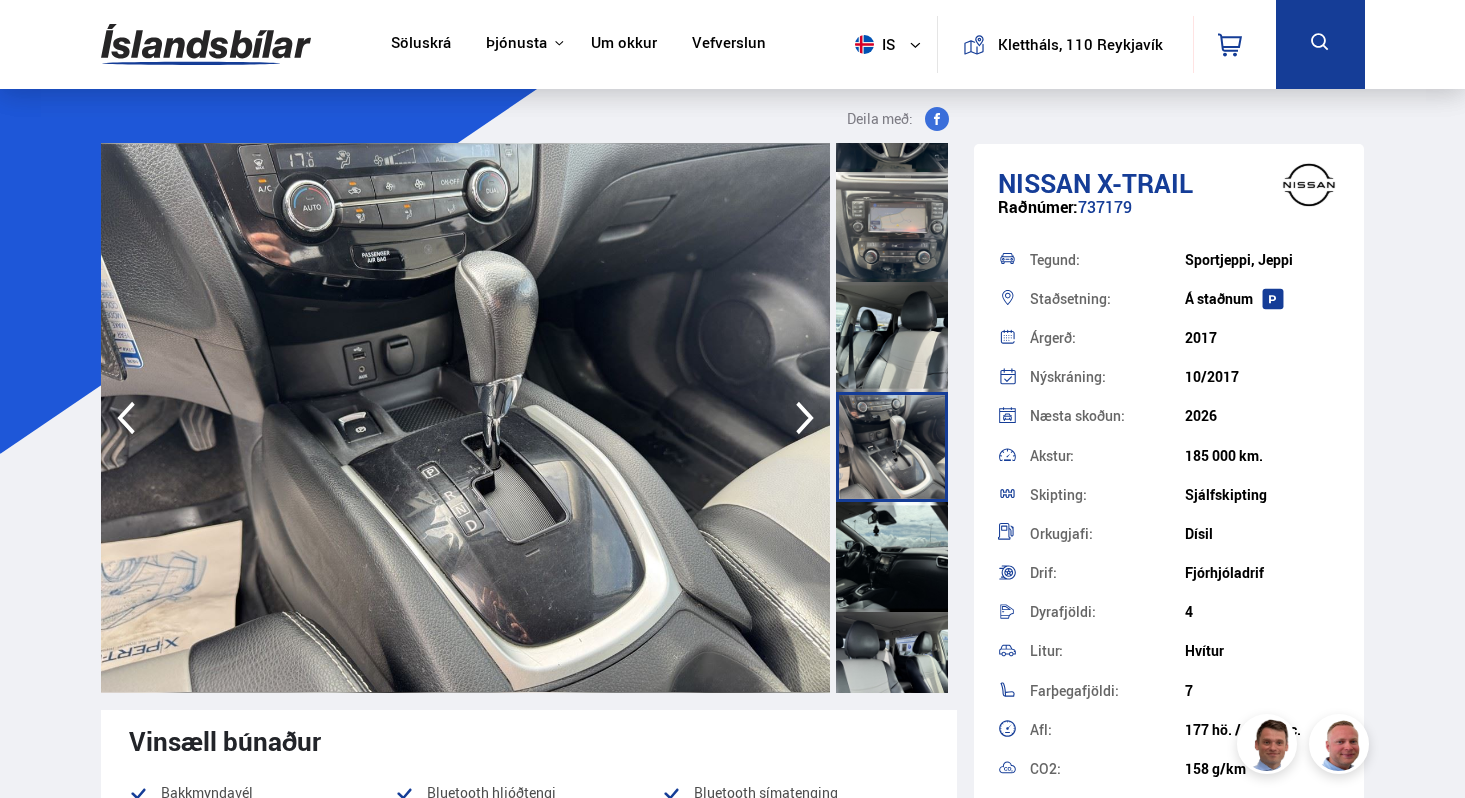 scroll, scrollTop: 1205, scrollLeft: 0, axis: vertical 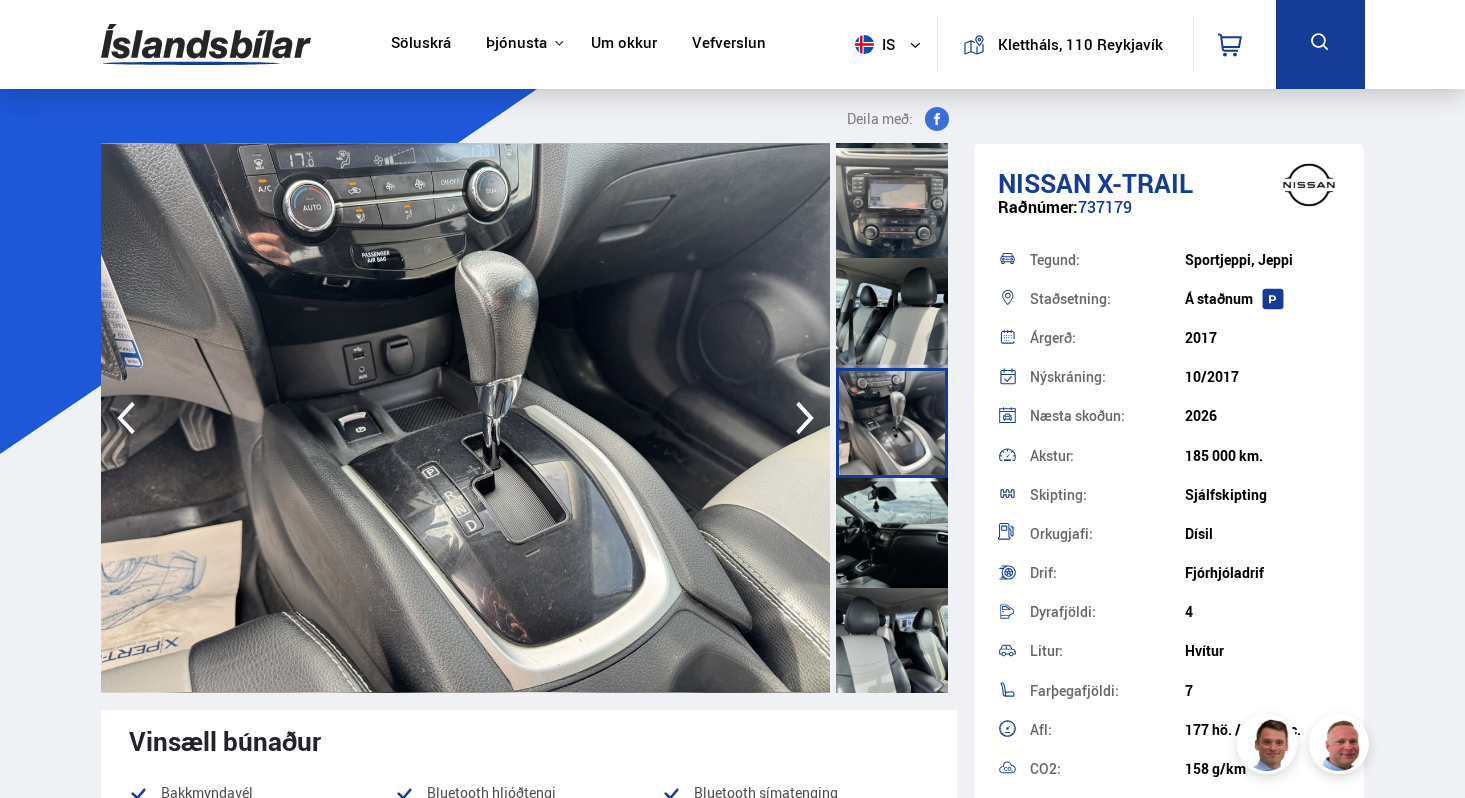 click at bounding box center (892, 533) 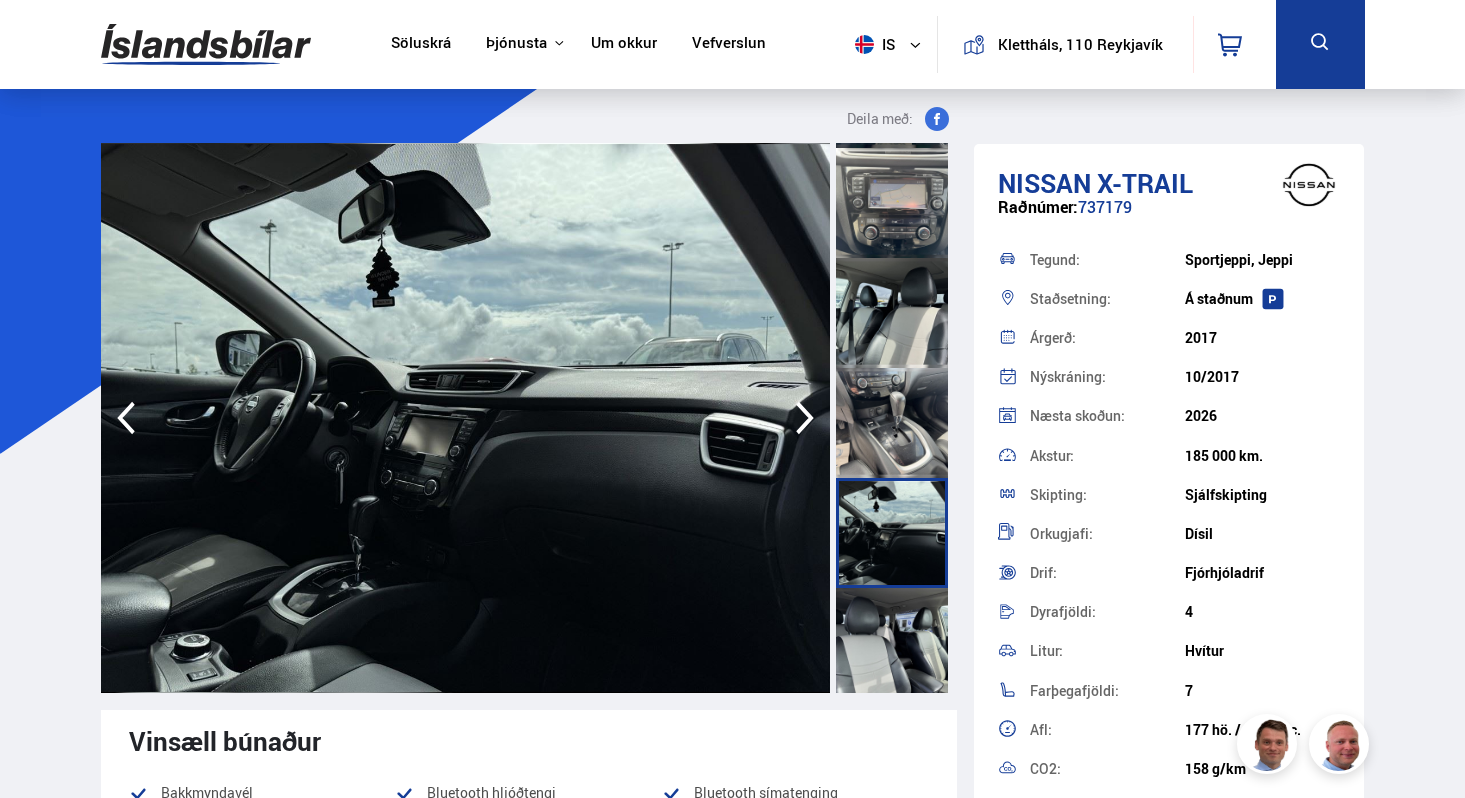 click at bounding box center (892, 643) 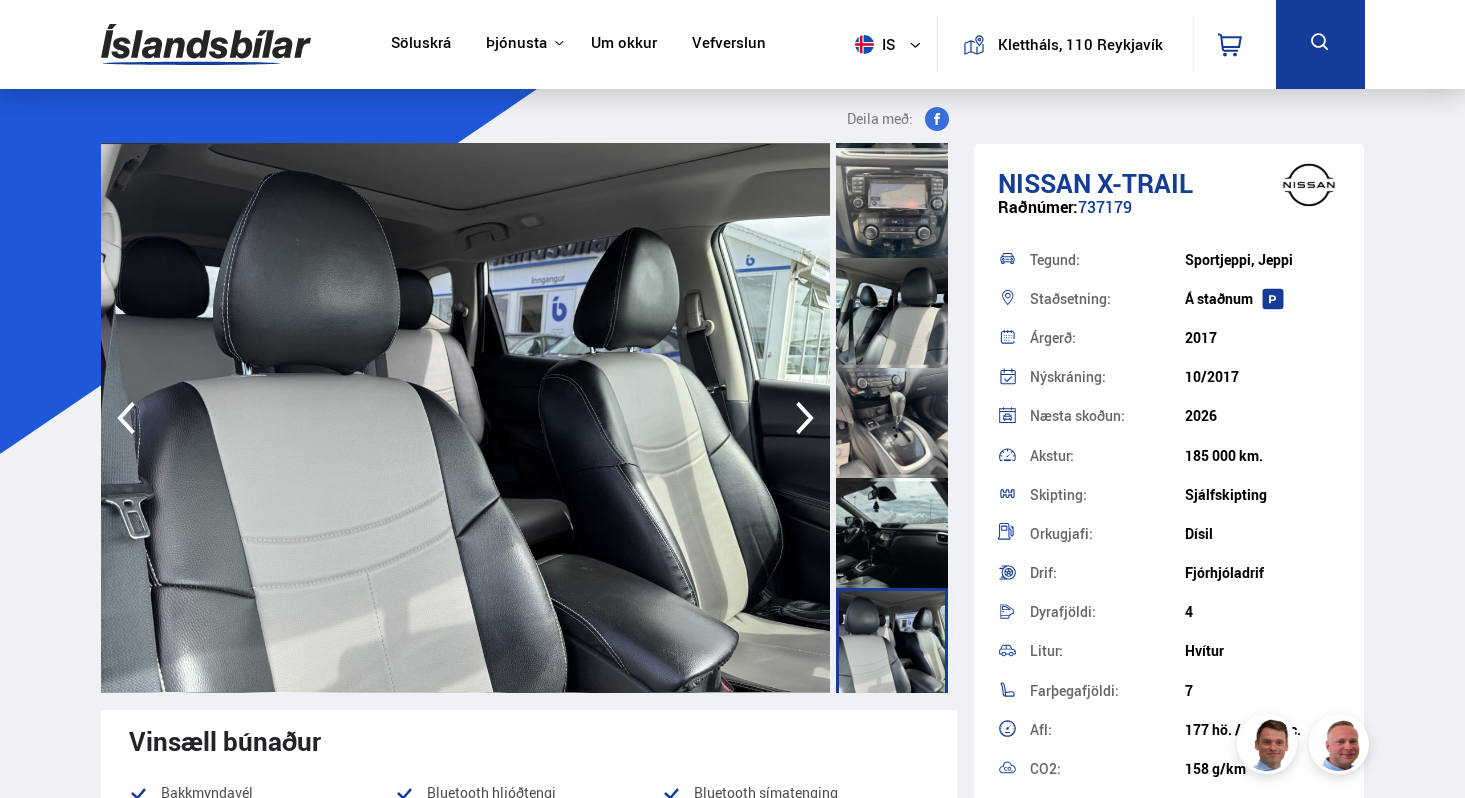 click at bounding box center [892, 533] 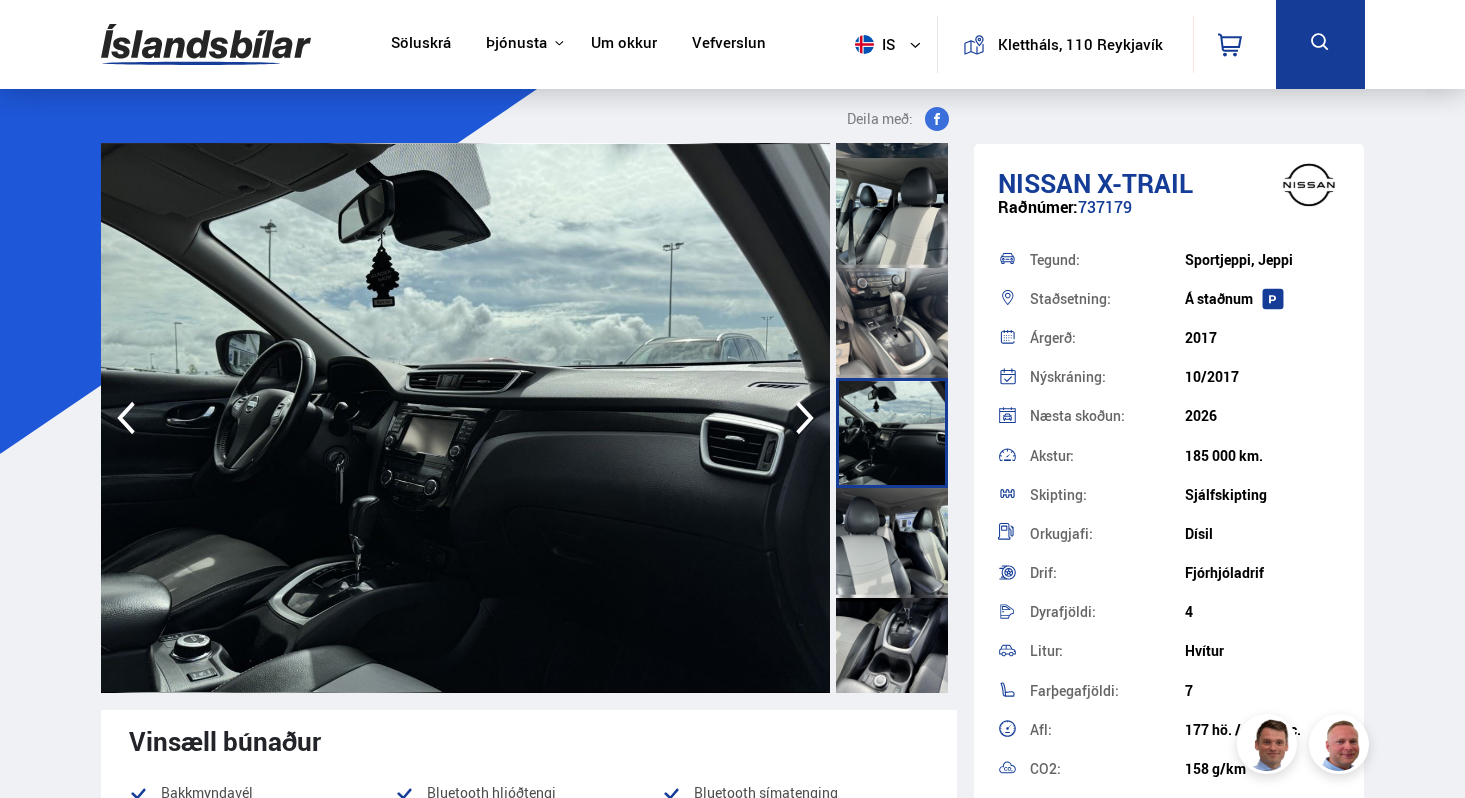 scroll, scrollTop: 1311, scrollLeft: 0, axis: vertical 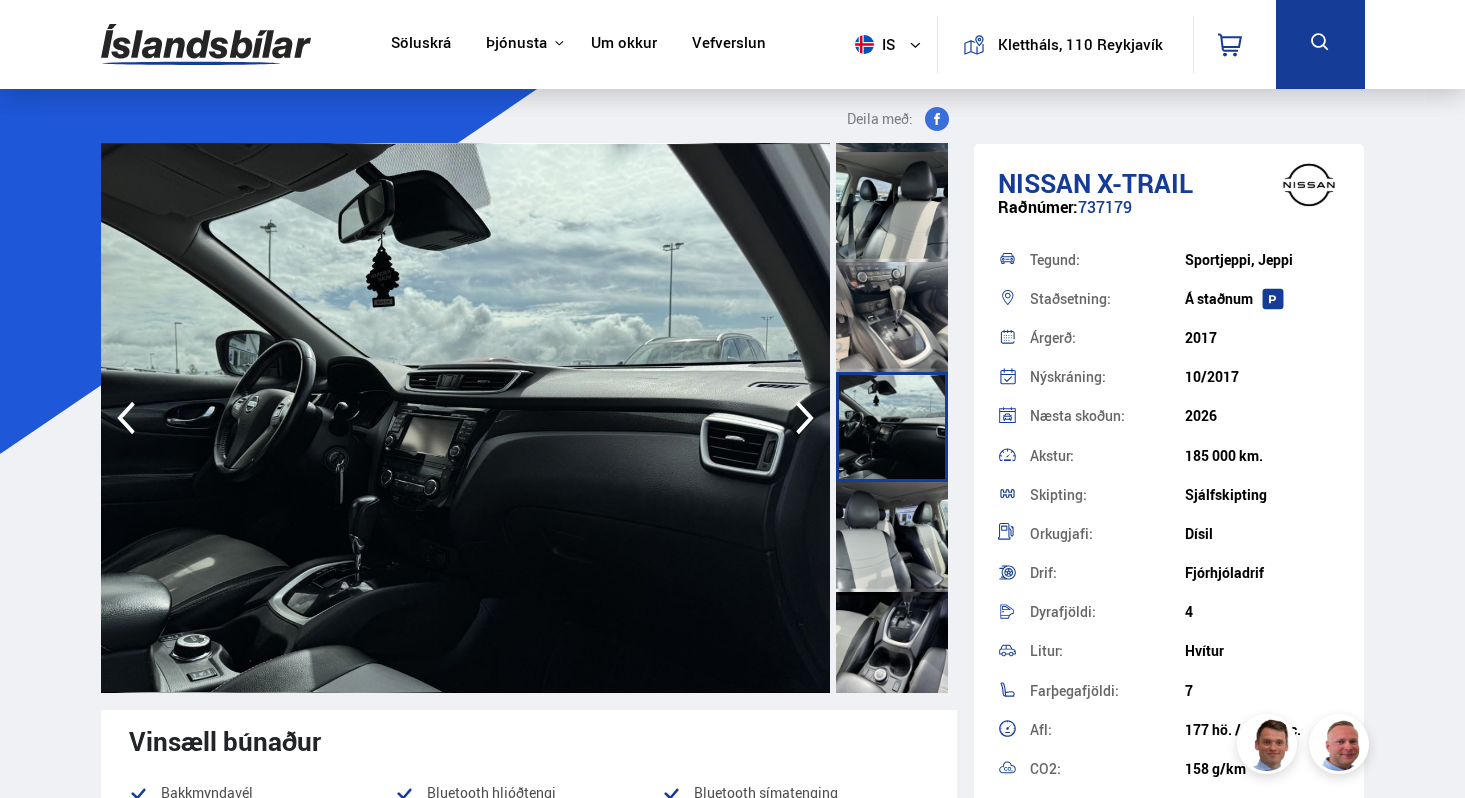 click at bounding box center [892, 537] 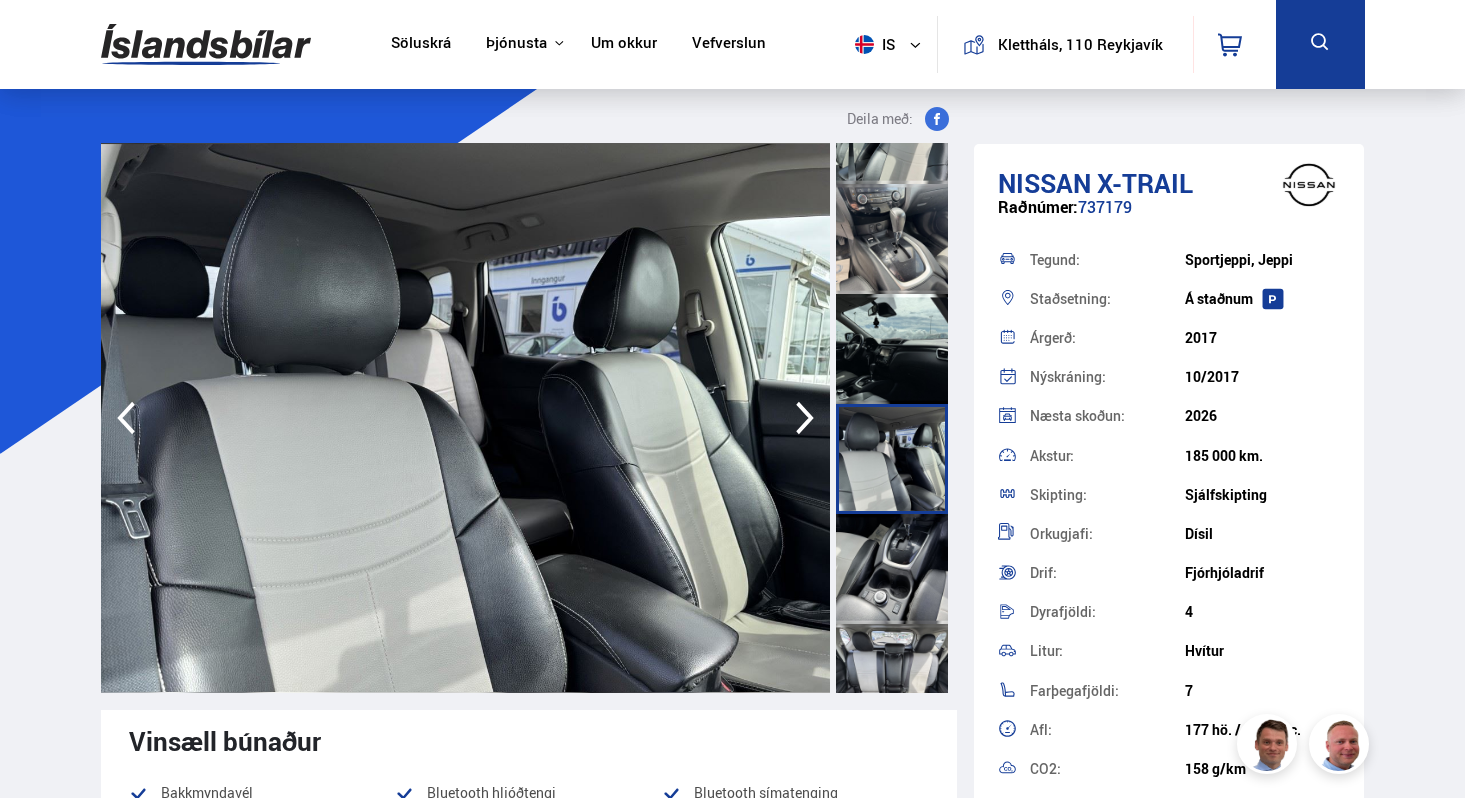 scroll, scrollTop: 1394, scrollLeft: 0, axis: vertical 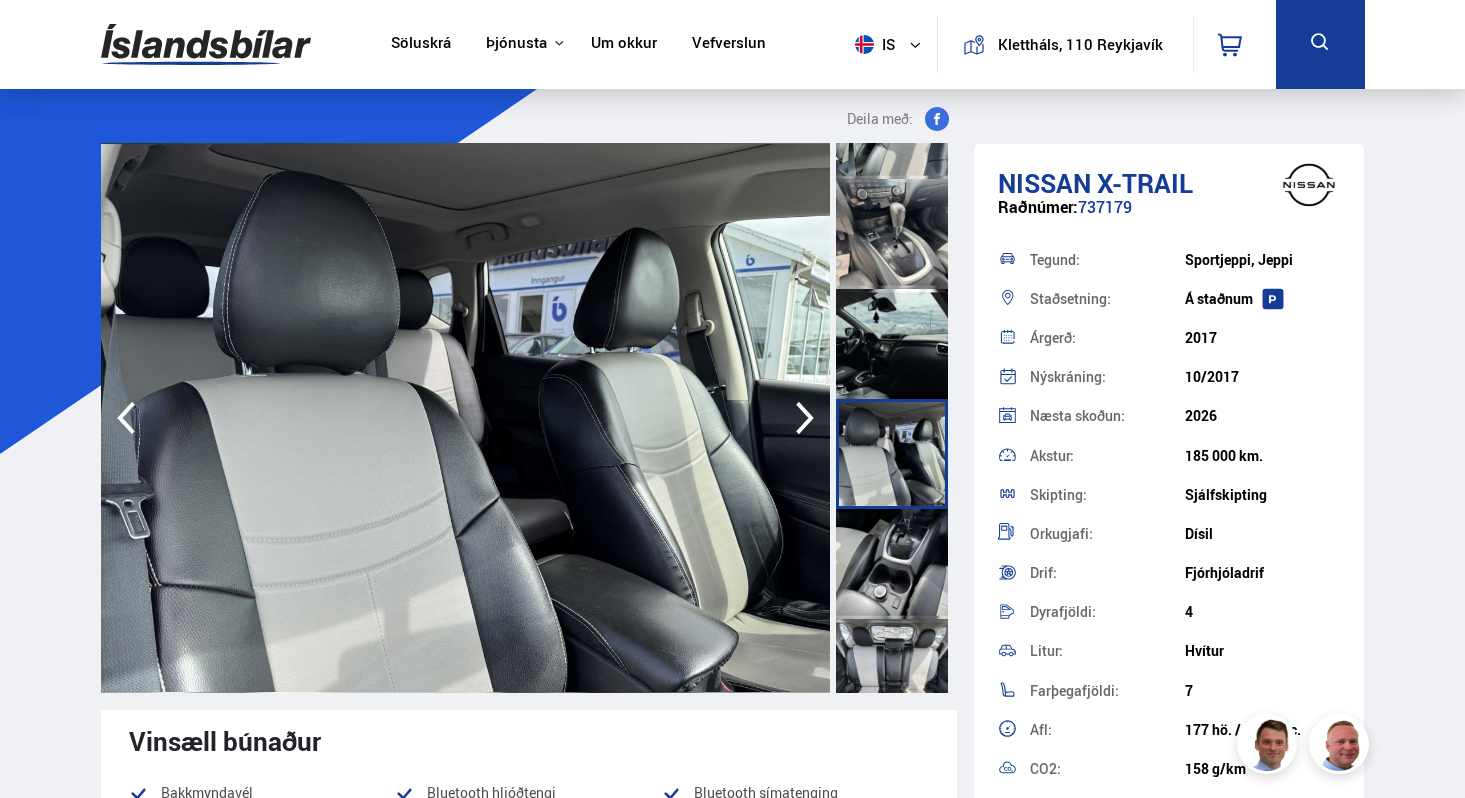 click at bounding box center (892, 564) 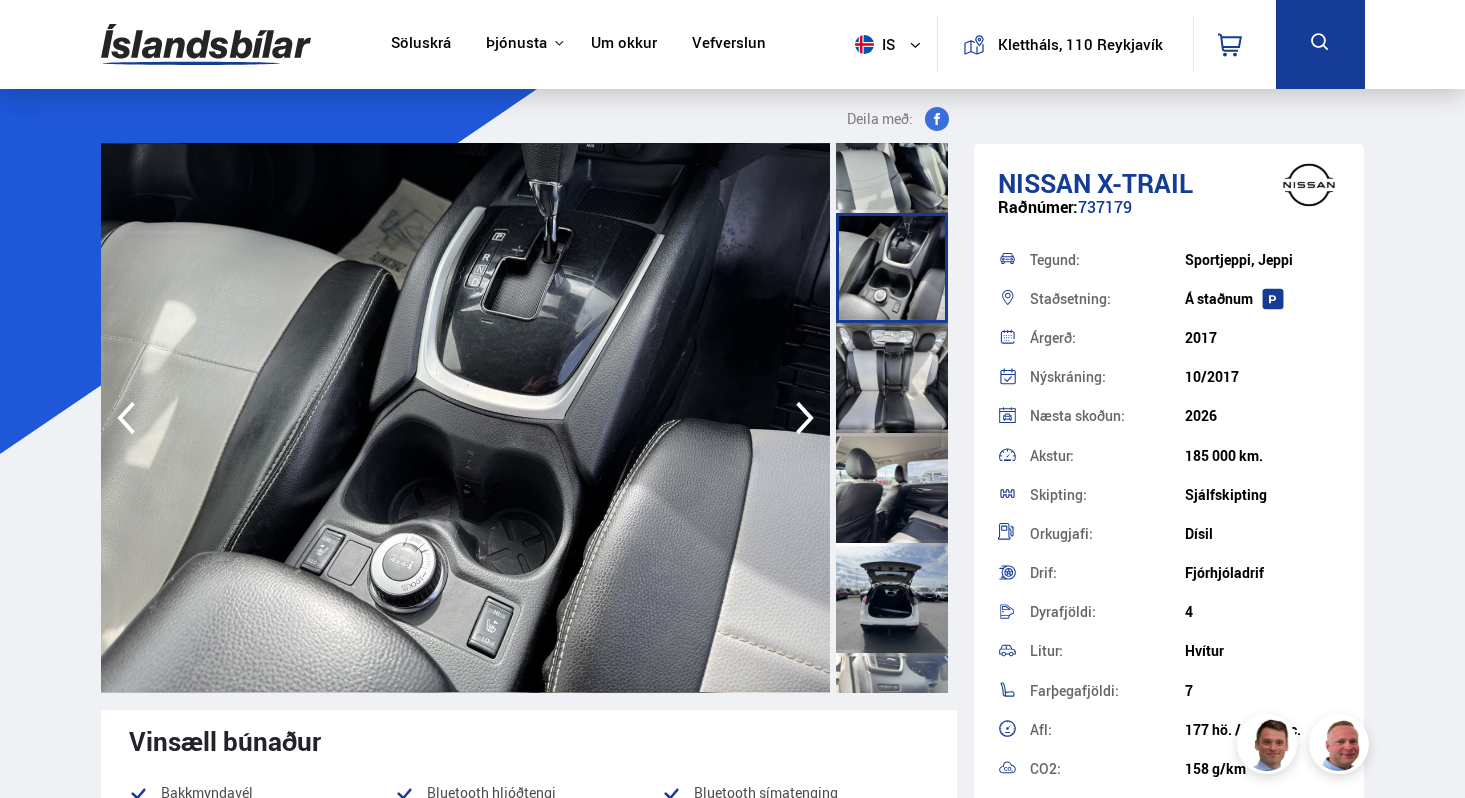 scroll, scrollTop: 1701, scrollLeft: 0, axis: vertical 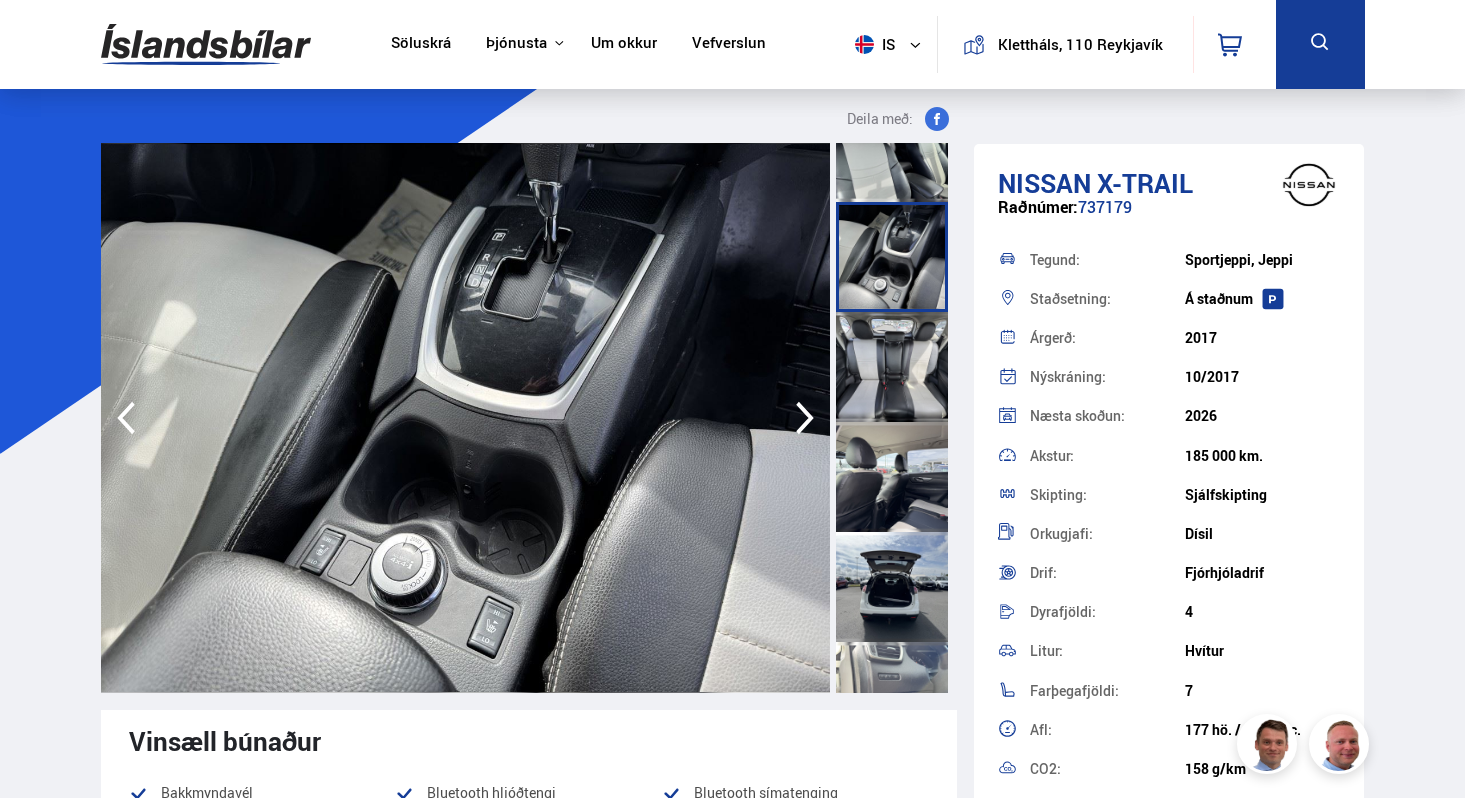 click at bounding box center [892, 587] 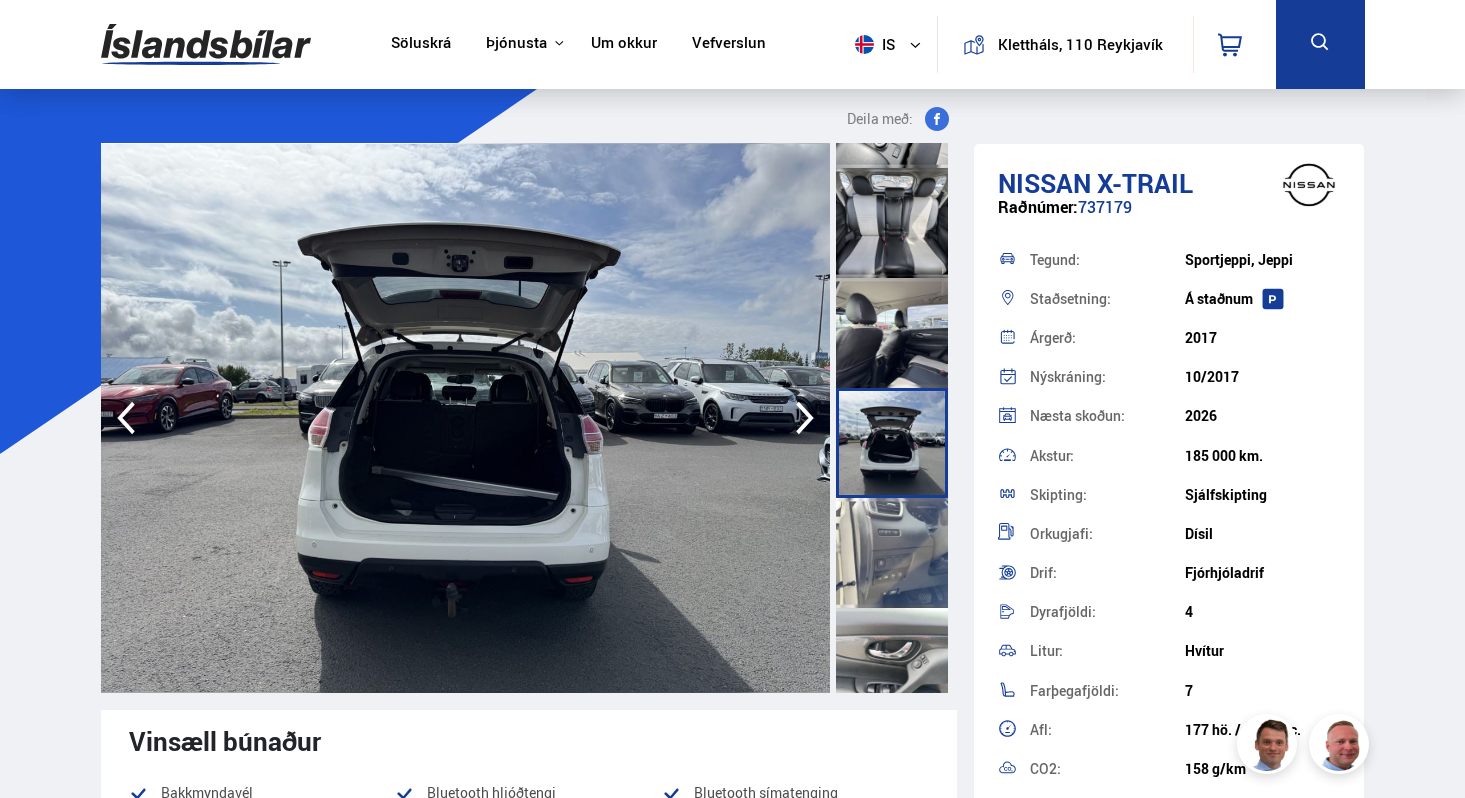 scroll, scrollTop: 1870, scrollLeft: 0, axis: vertical 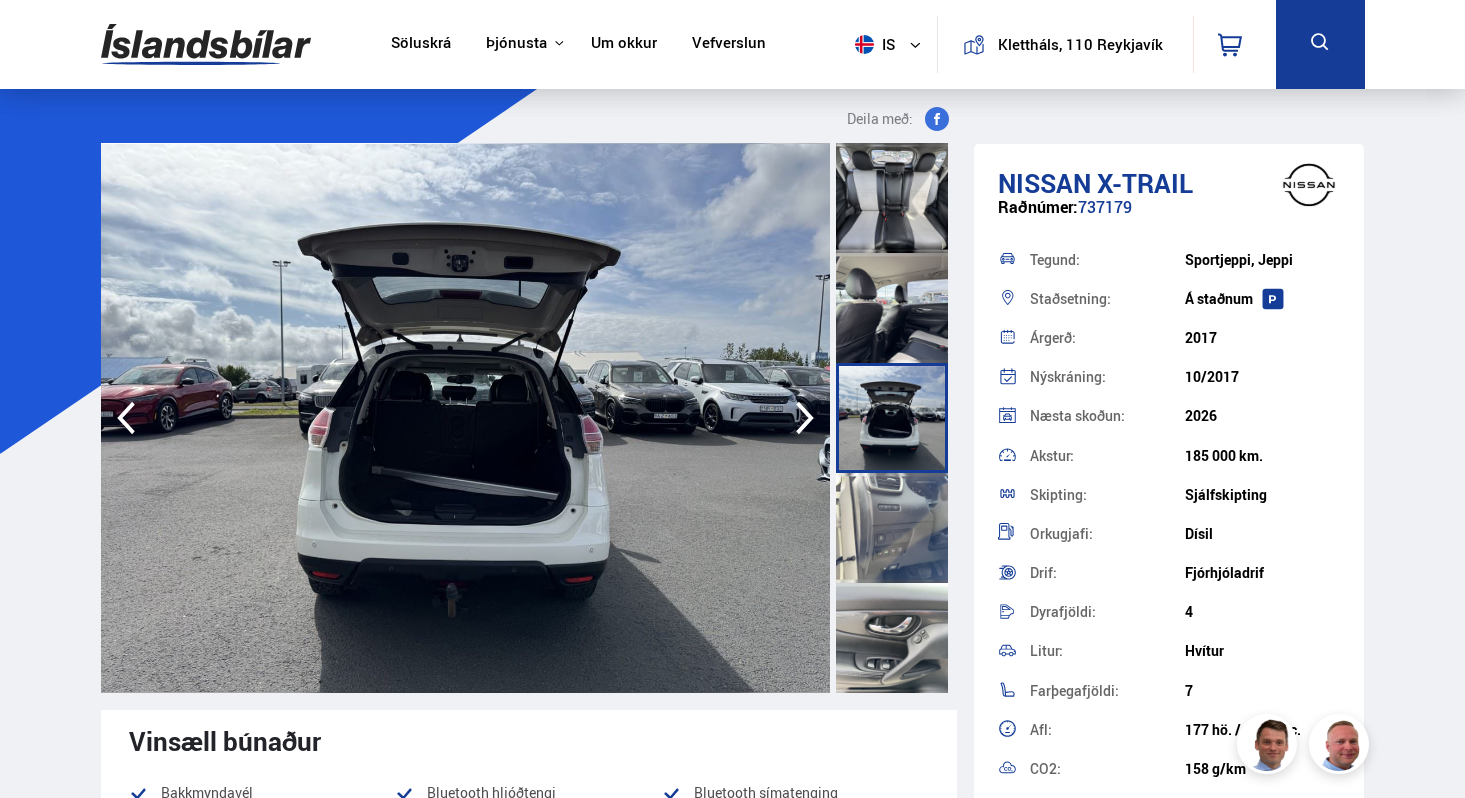 click at bounding box center (892, 528) 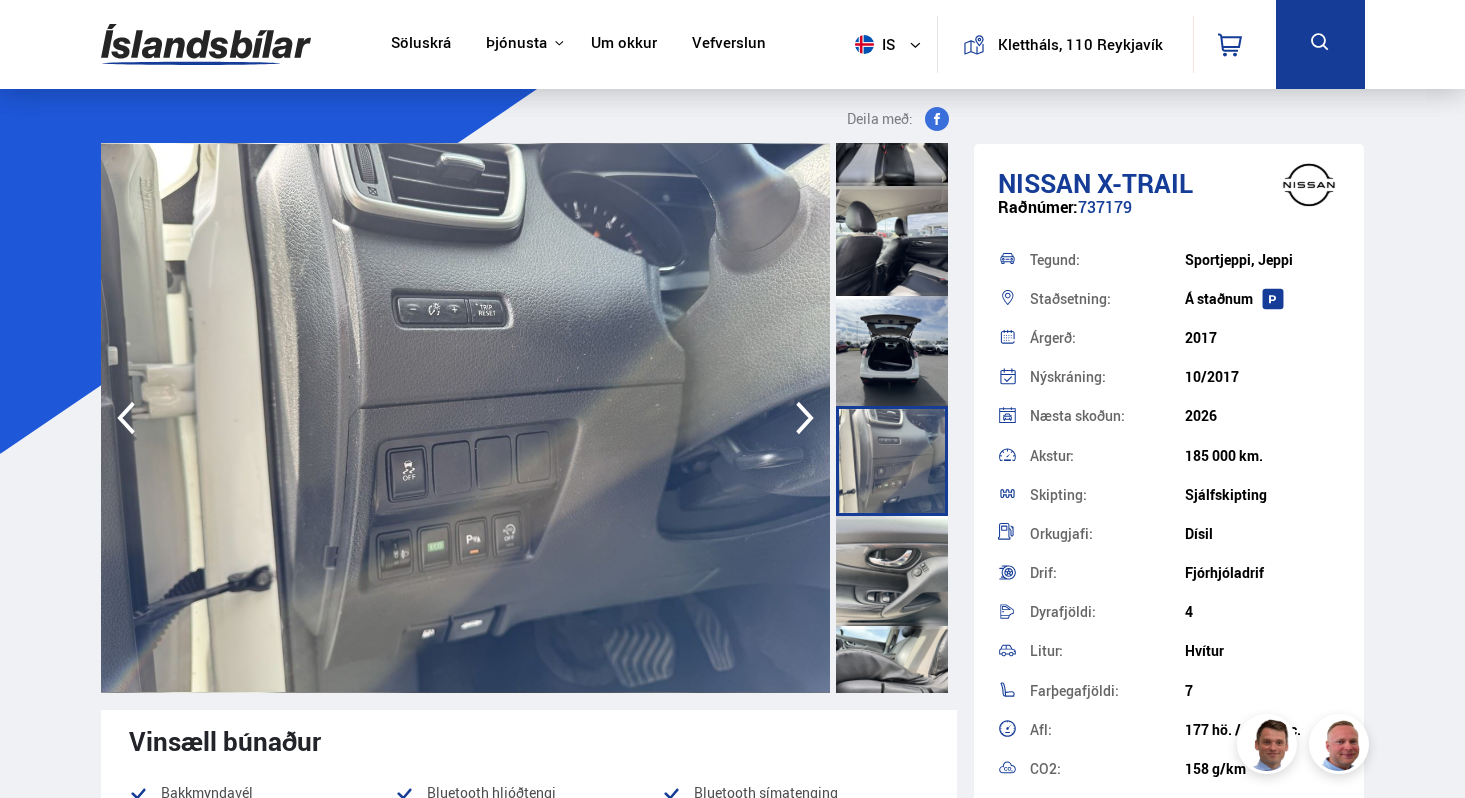 scroll, scrollTop: 1940, scrollLeft: 0, axis: vertical 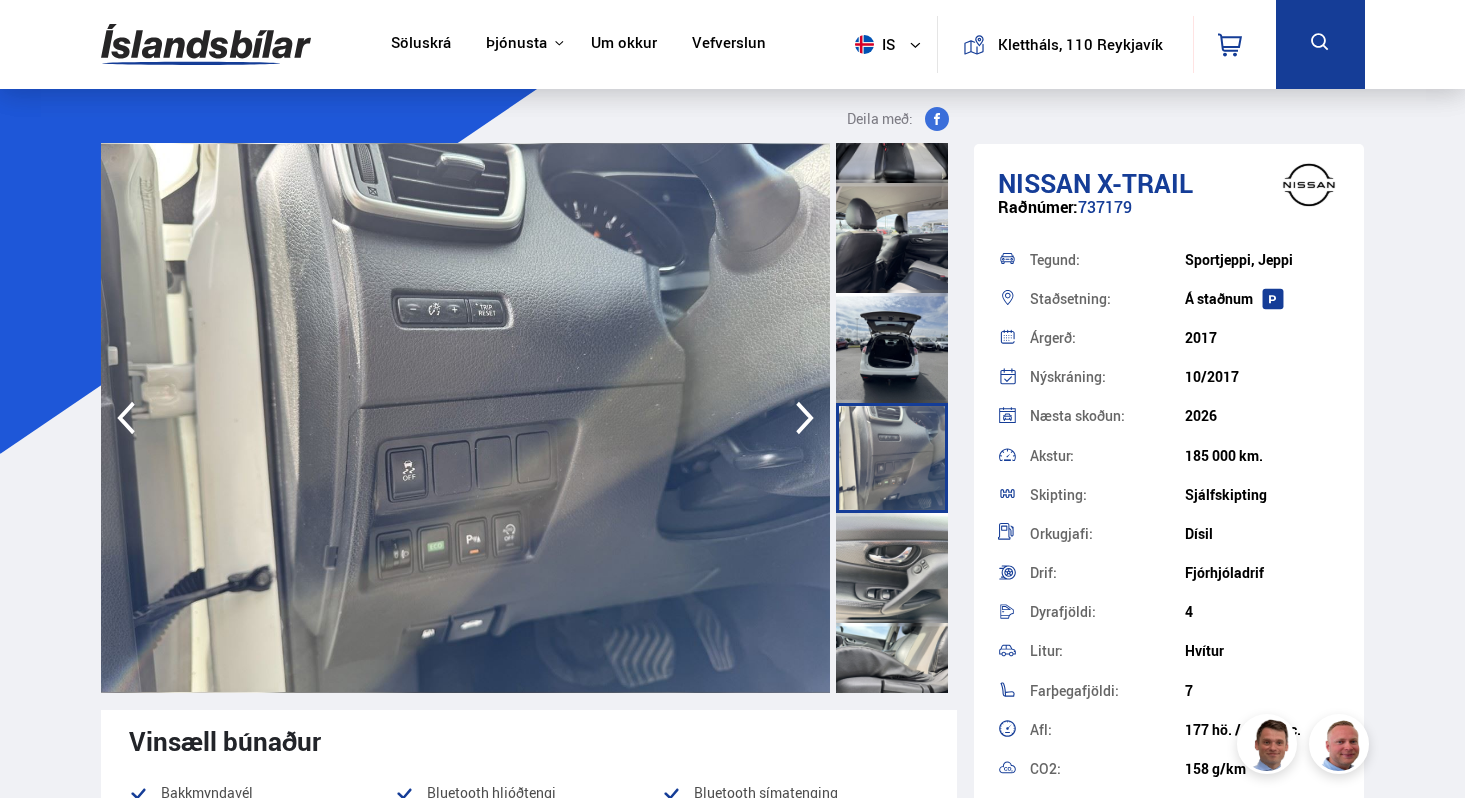 click at bounding box center [892, 568] 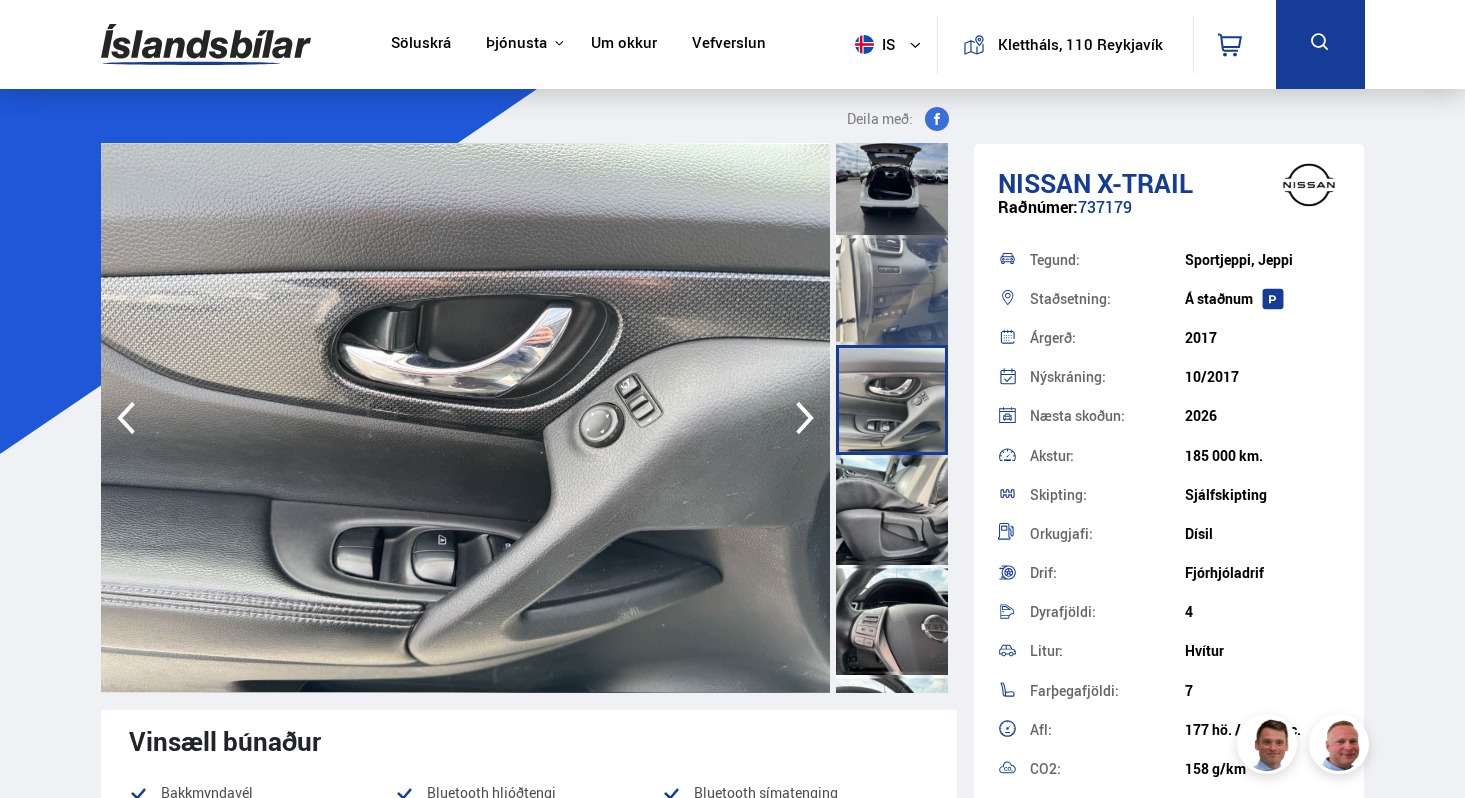 scroll, scrollTop: 2105, scrollLeft: 0, axis: vertical 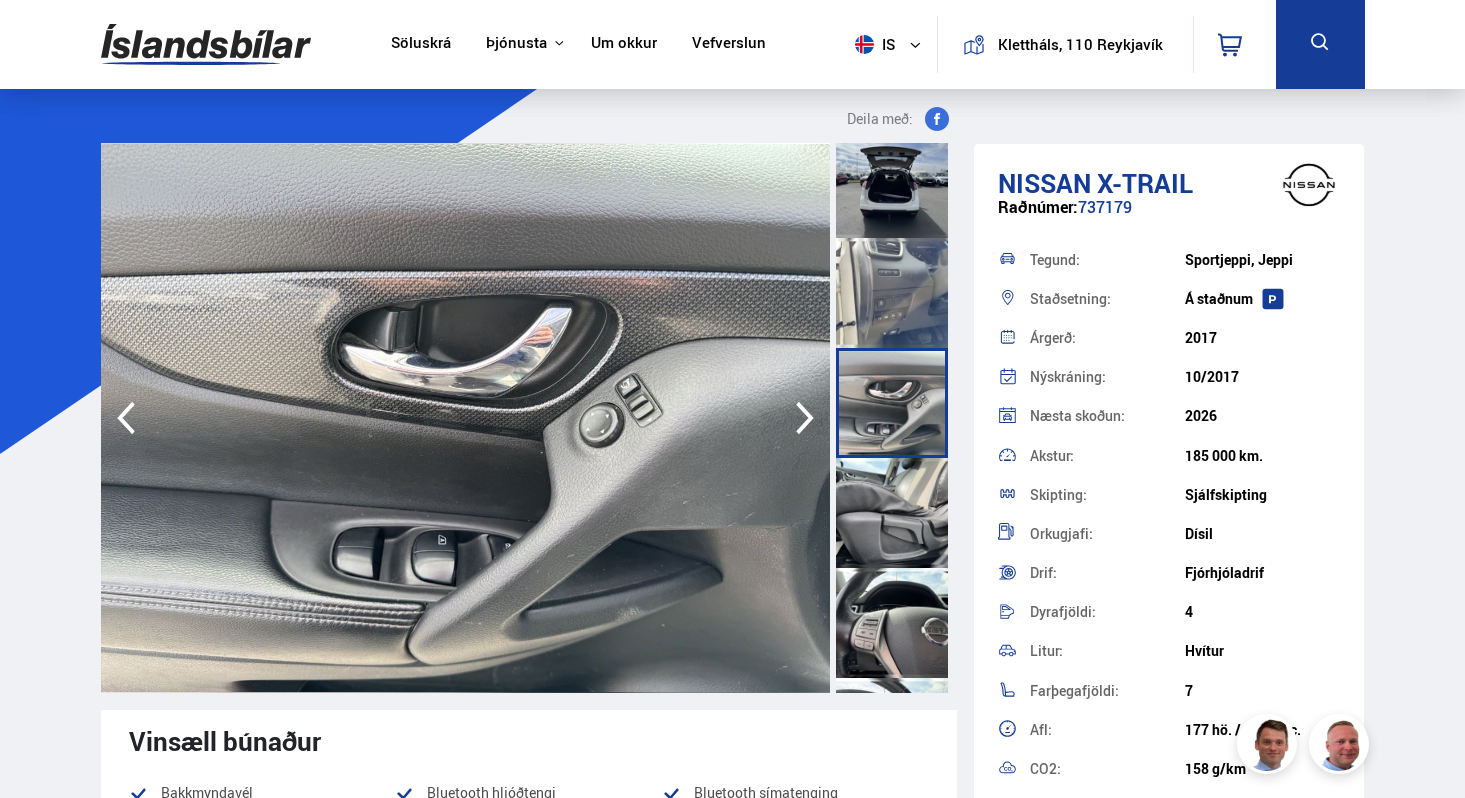 click at bounding box center (892, 513) 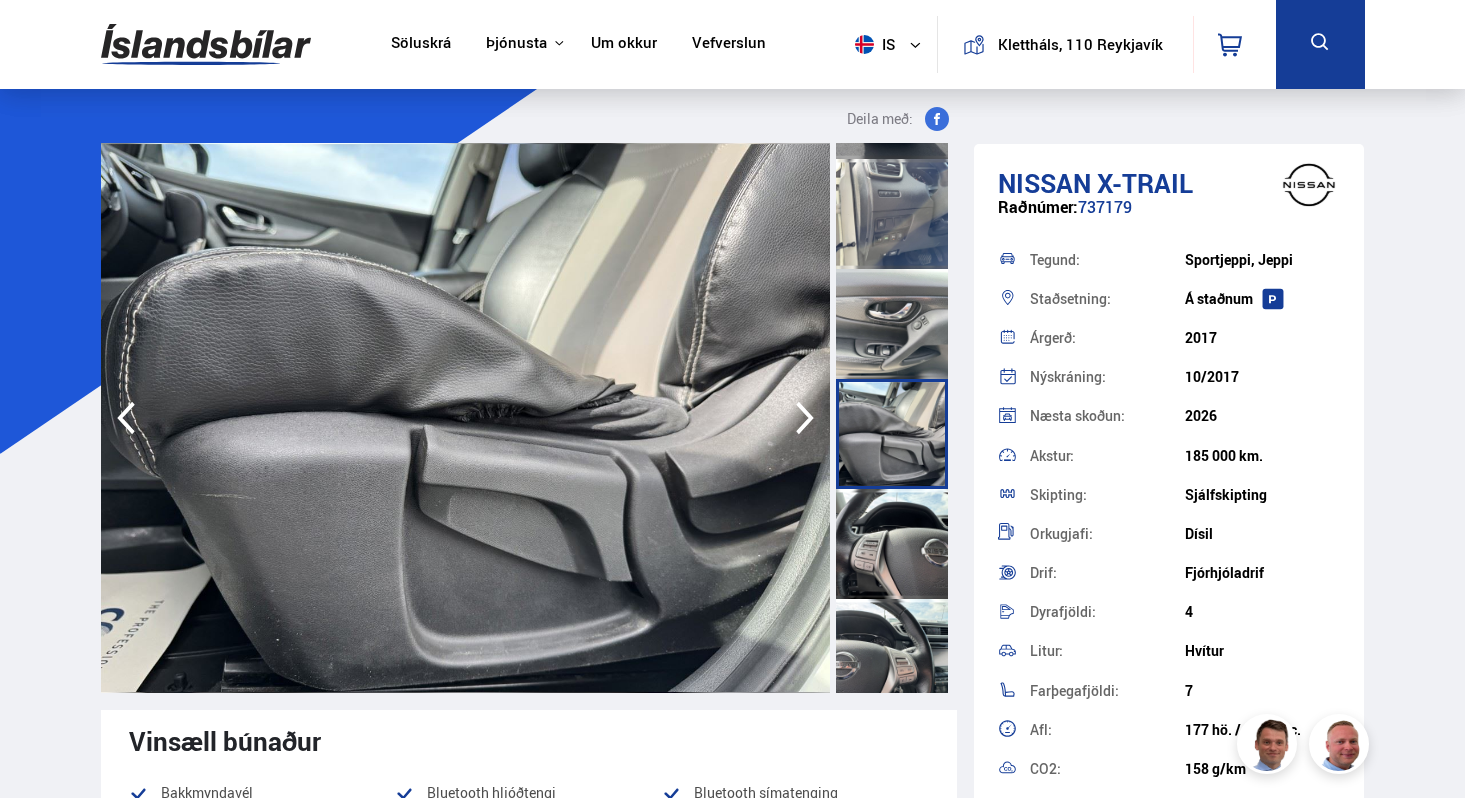 scroll, scrollTop: 2198, scrollLeft: 0, axis: vertical 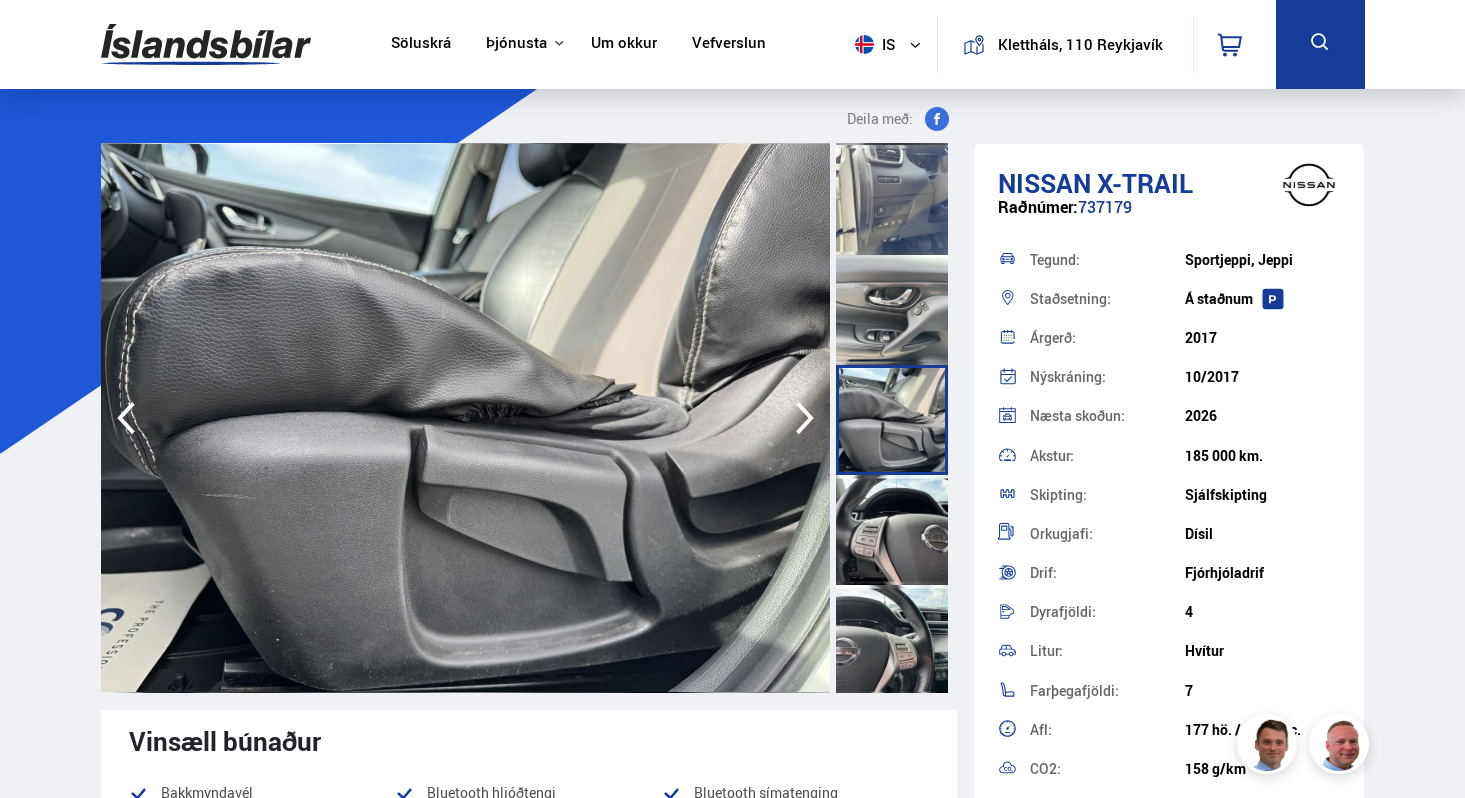 click at bounding box center [892, 530] 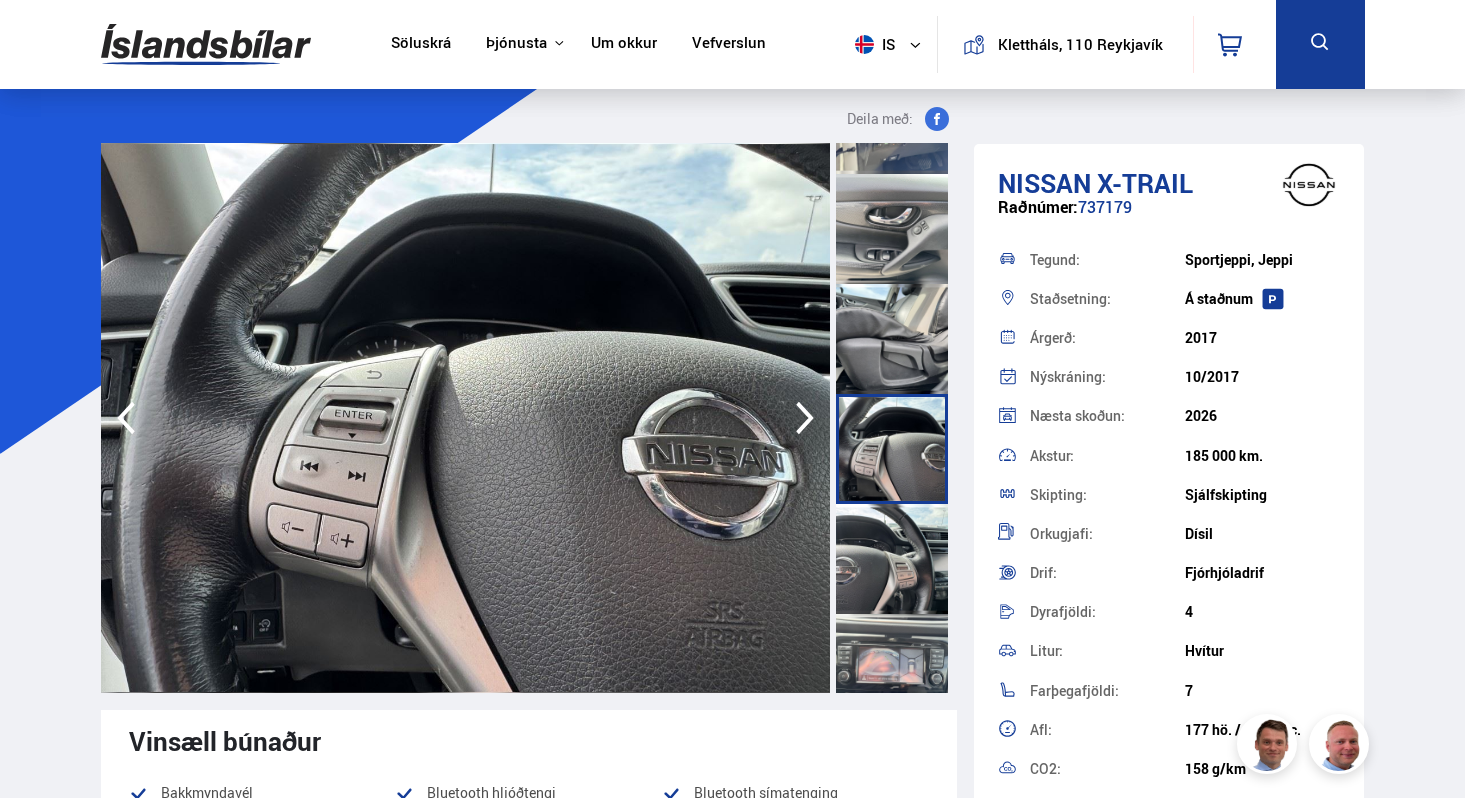 scroll, scrollTop: 2292, scrollLeft: 0, axis: vertical 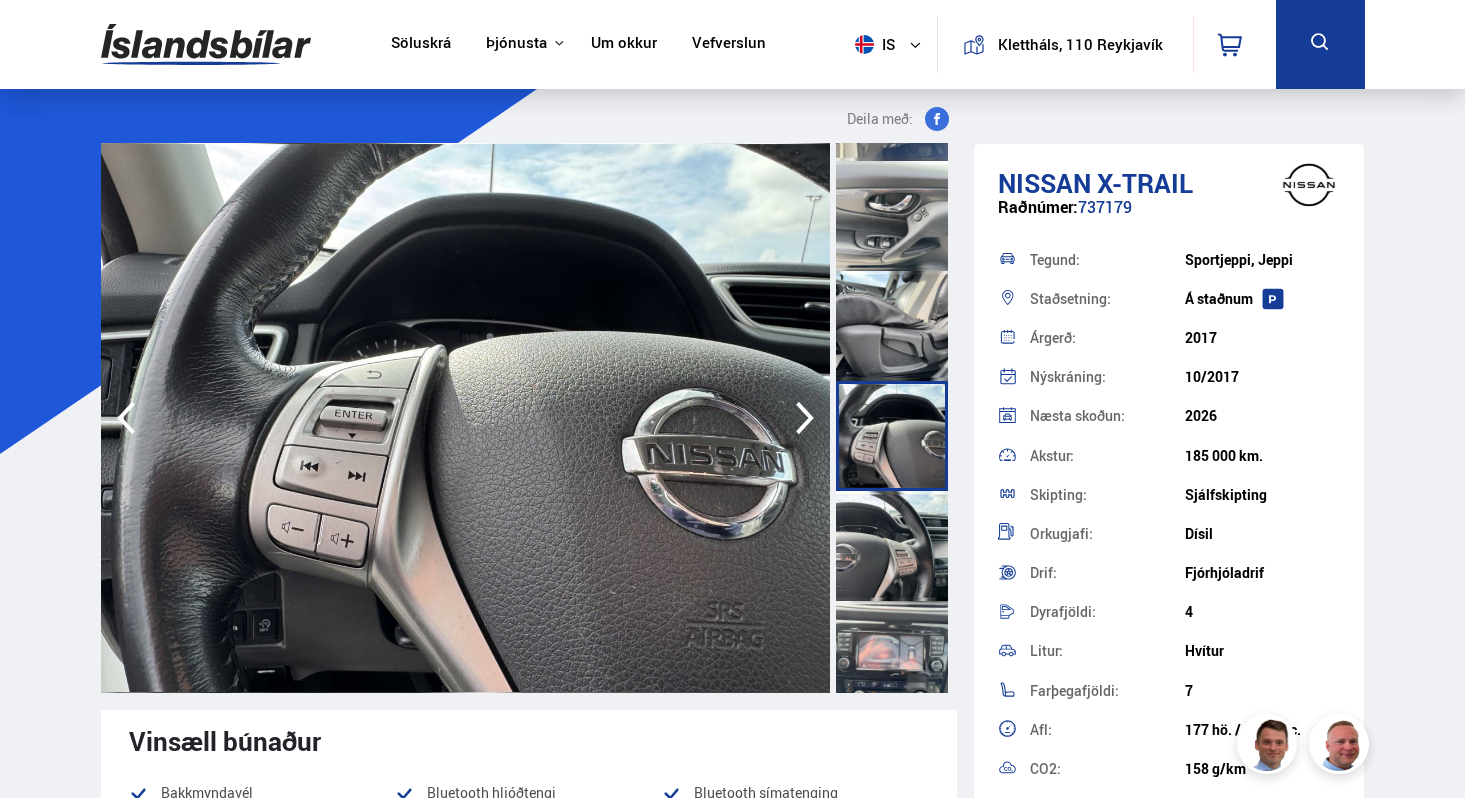 click at bounding box center [892, 546] 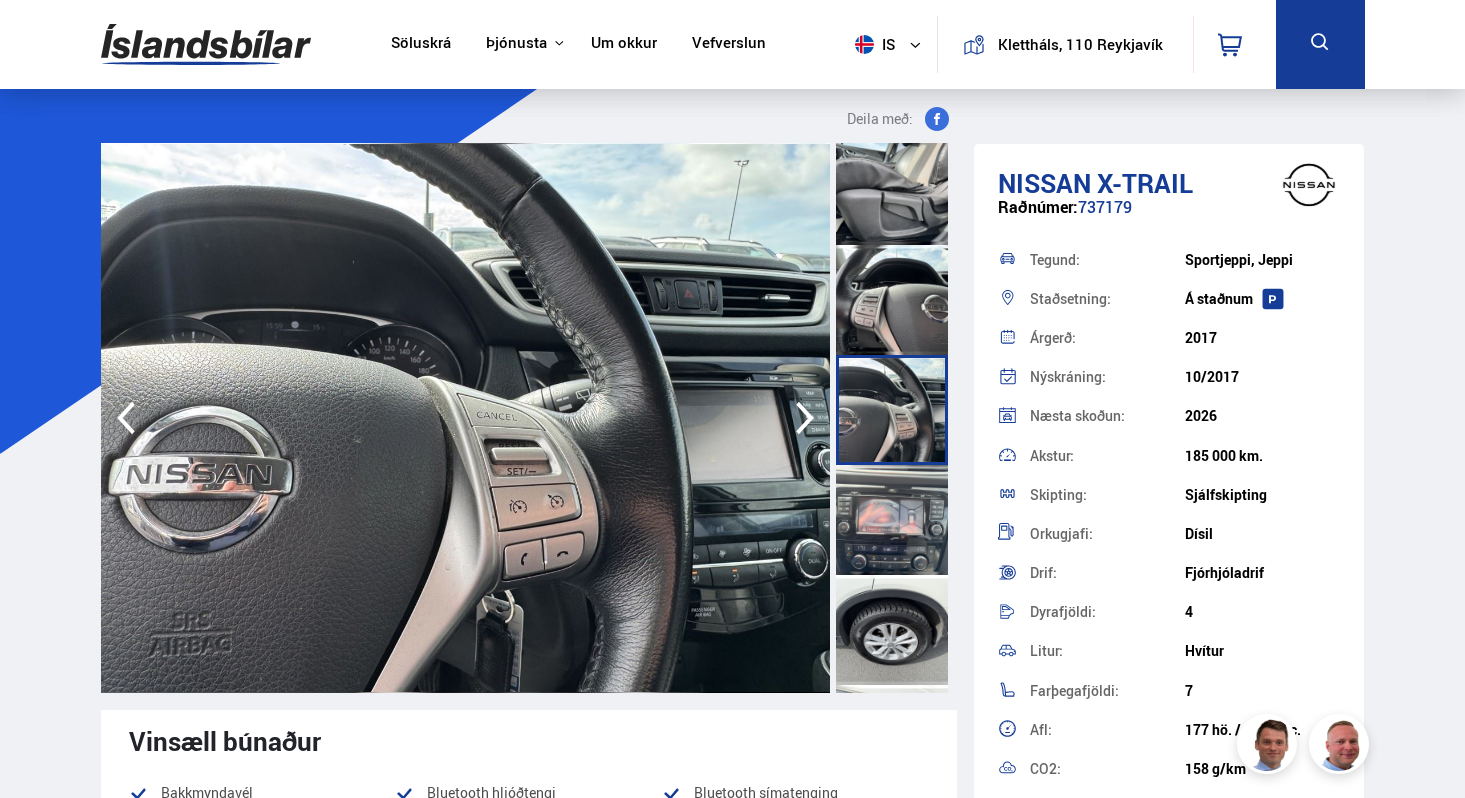scroll, scrollTop: 2432, scrollLeft: 0, axis: vertical 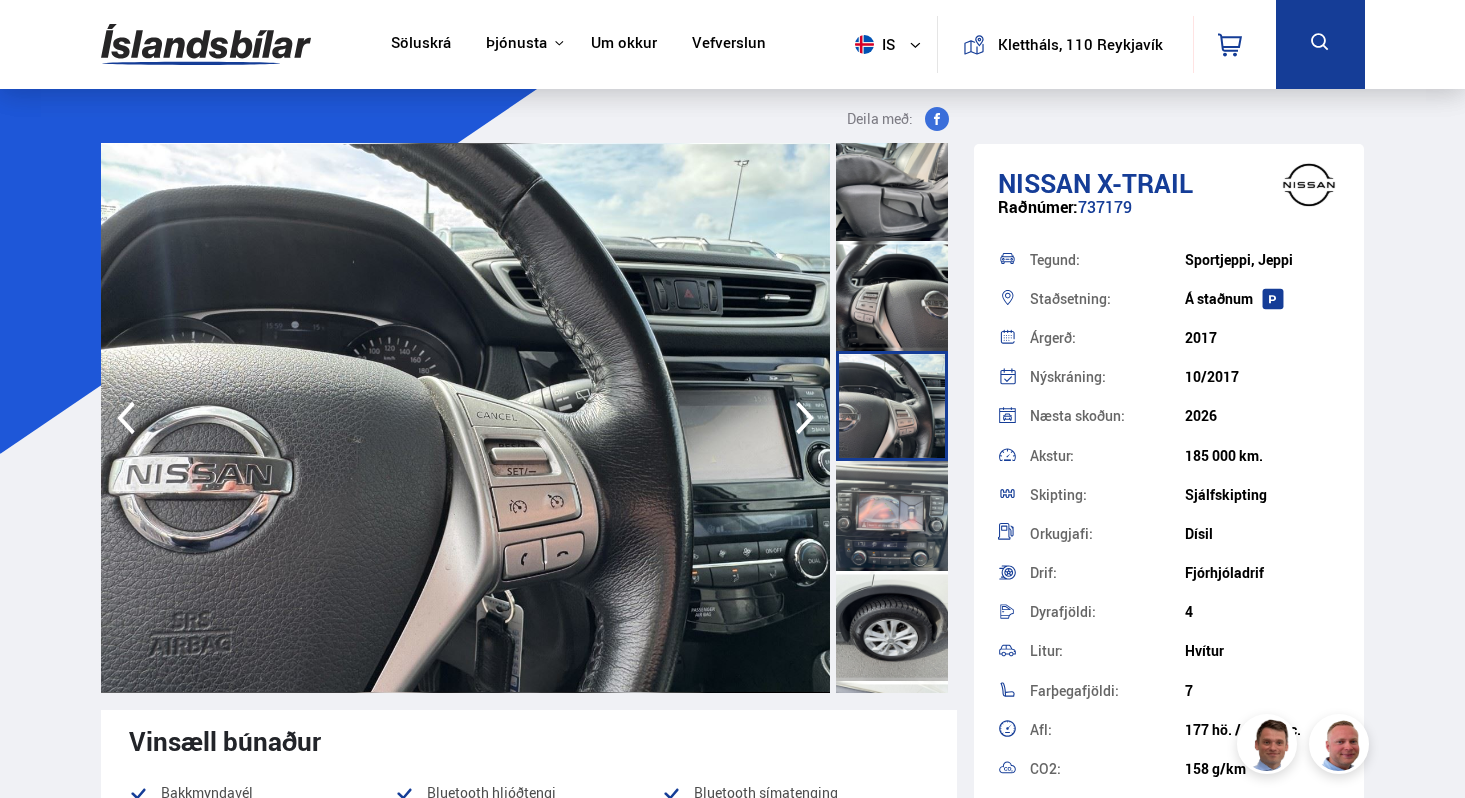 click at bounding box center (892, 516) 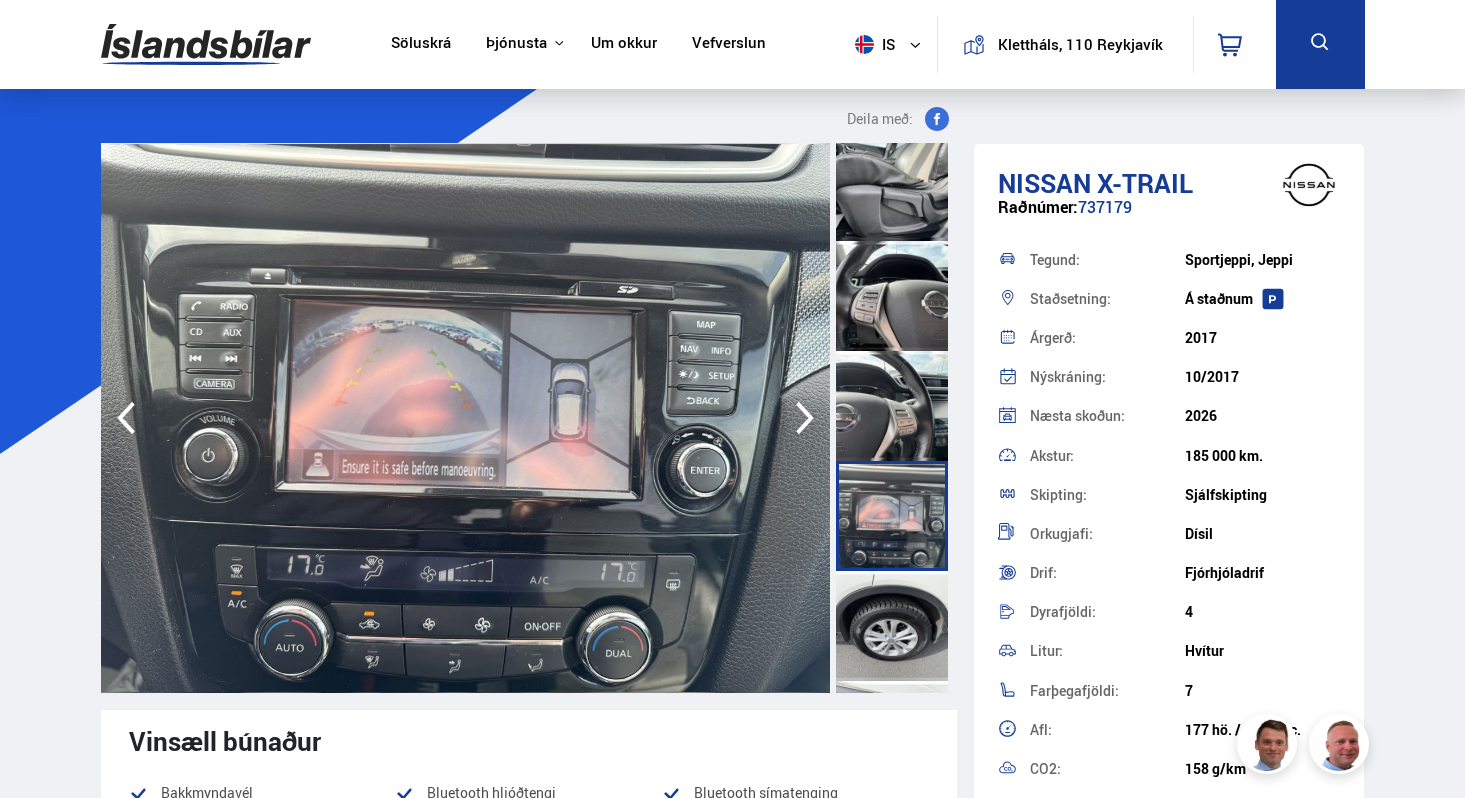click at bounding box center (892, 626) 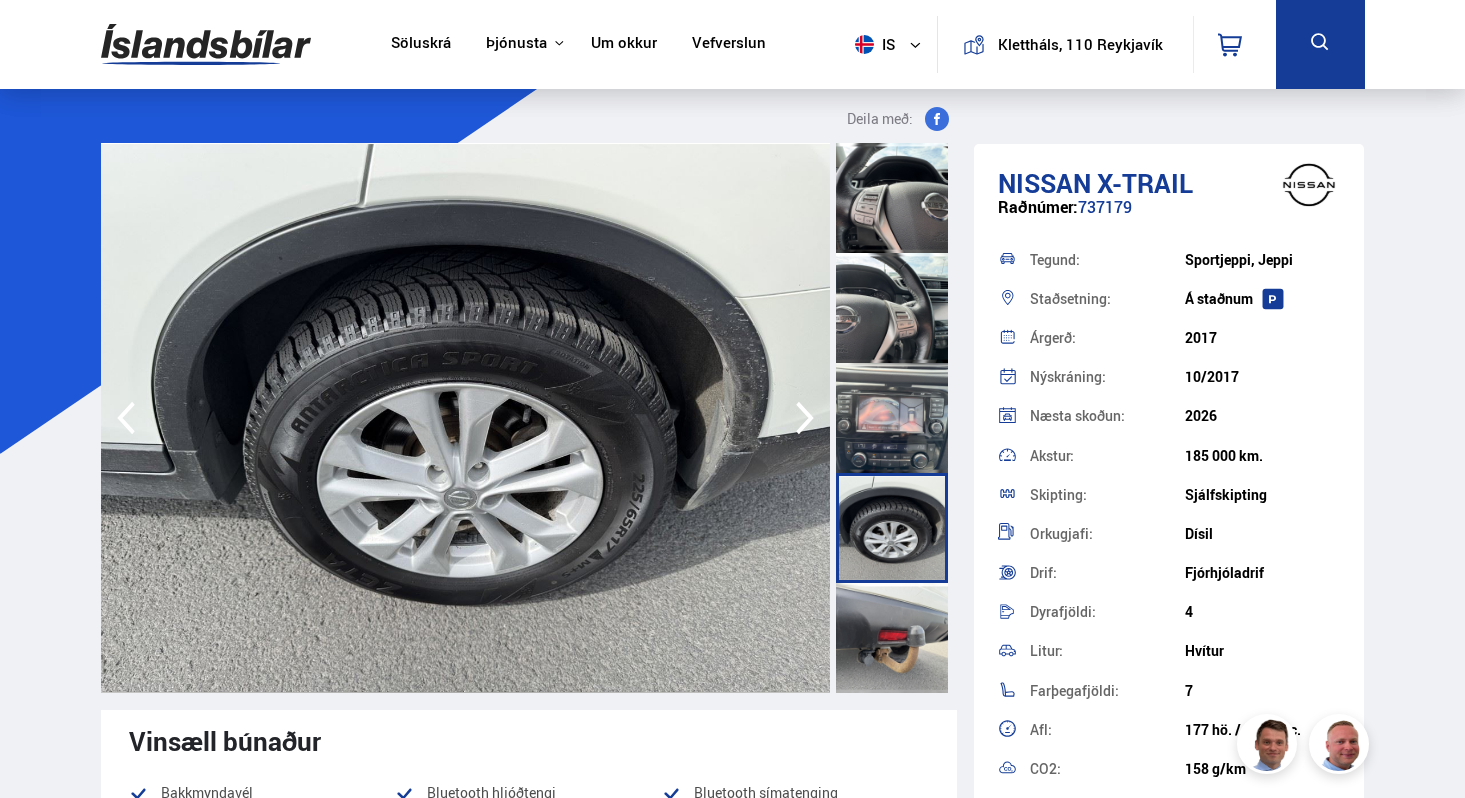 scroll, scrollTop: 2530, scrollLeft: 0, axis: vertical 